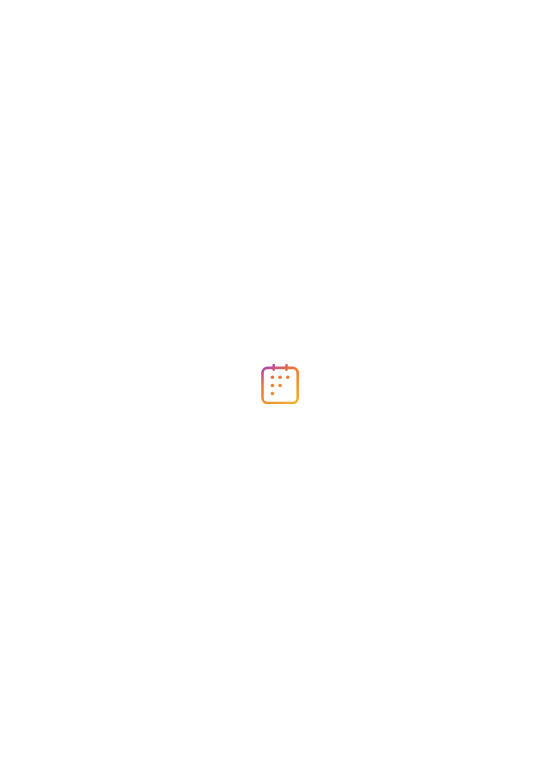 scroll, scrollTop: 0, scrollLeft: 0, axis: both 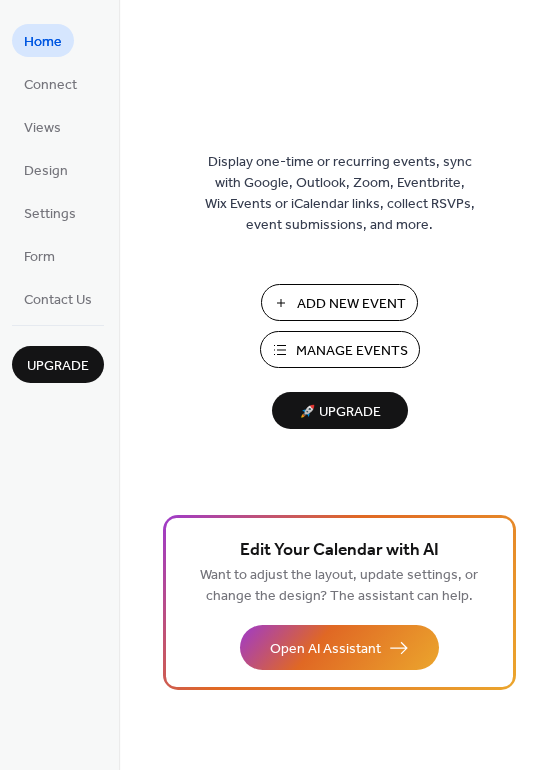 click on "Manage Events" at bounding box center [352, 351] 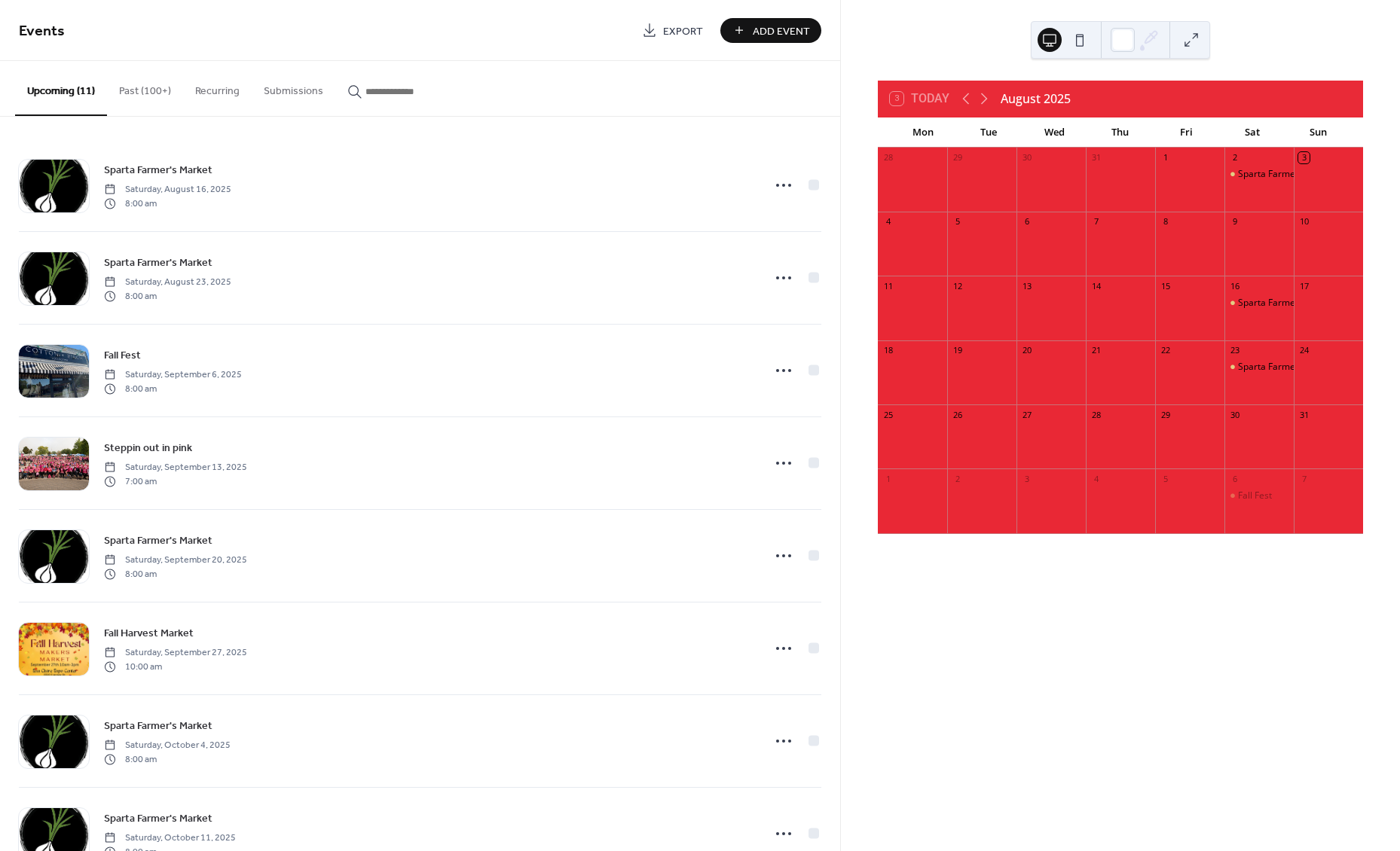 scroll, scrollTop: 0, scrollLeft: 0, axis: both 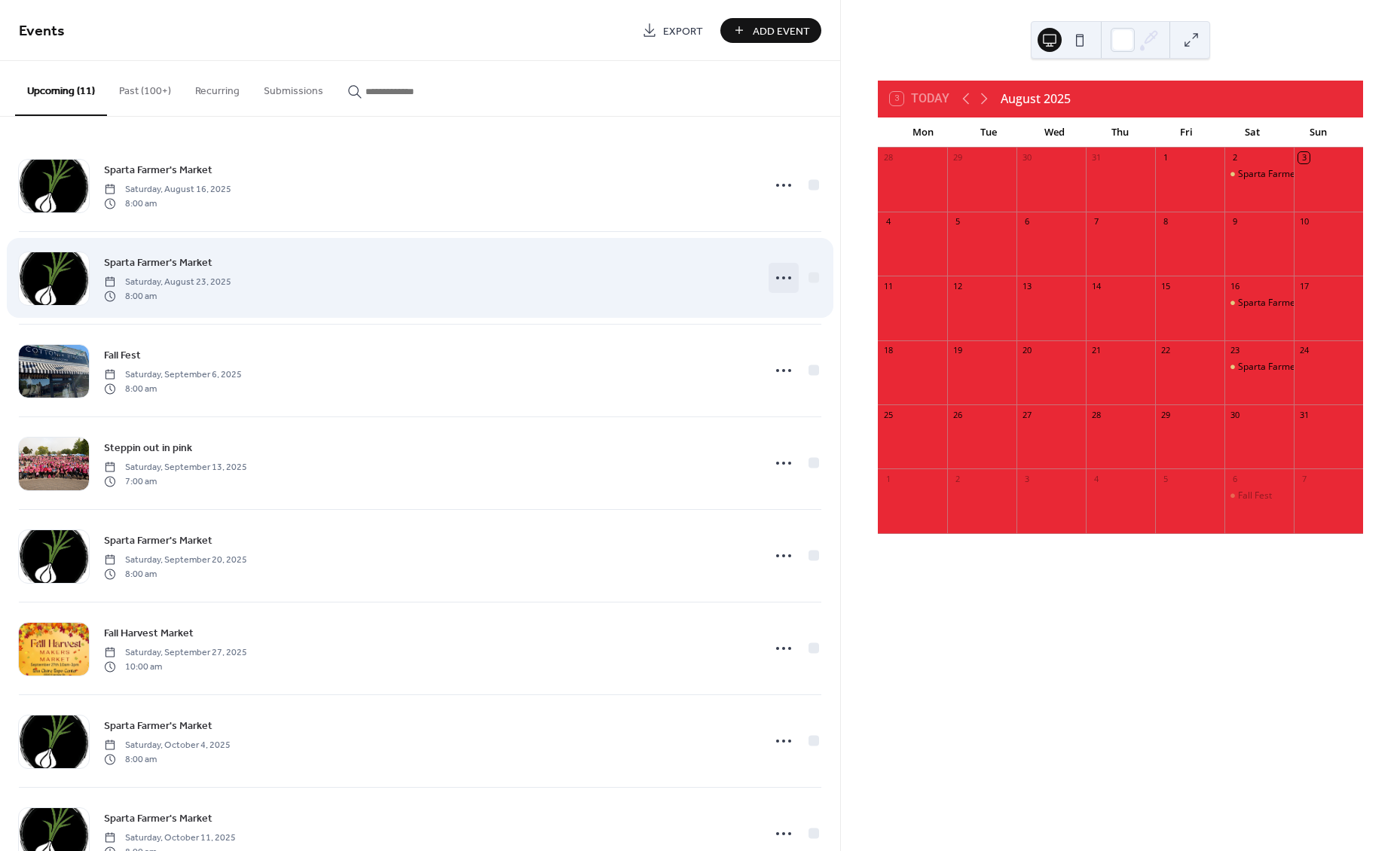 click 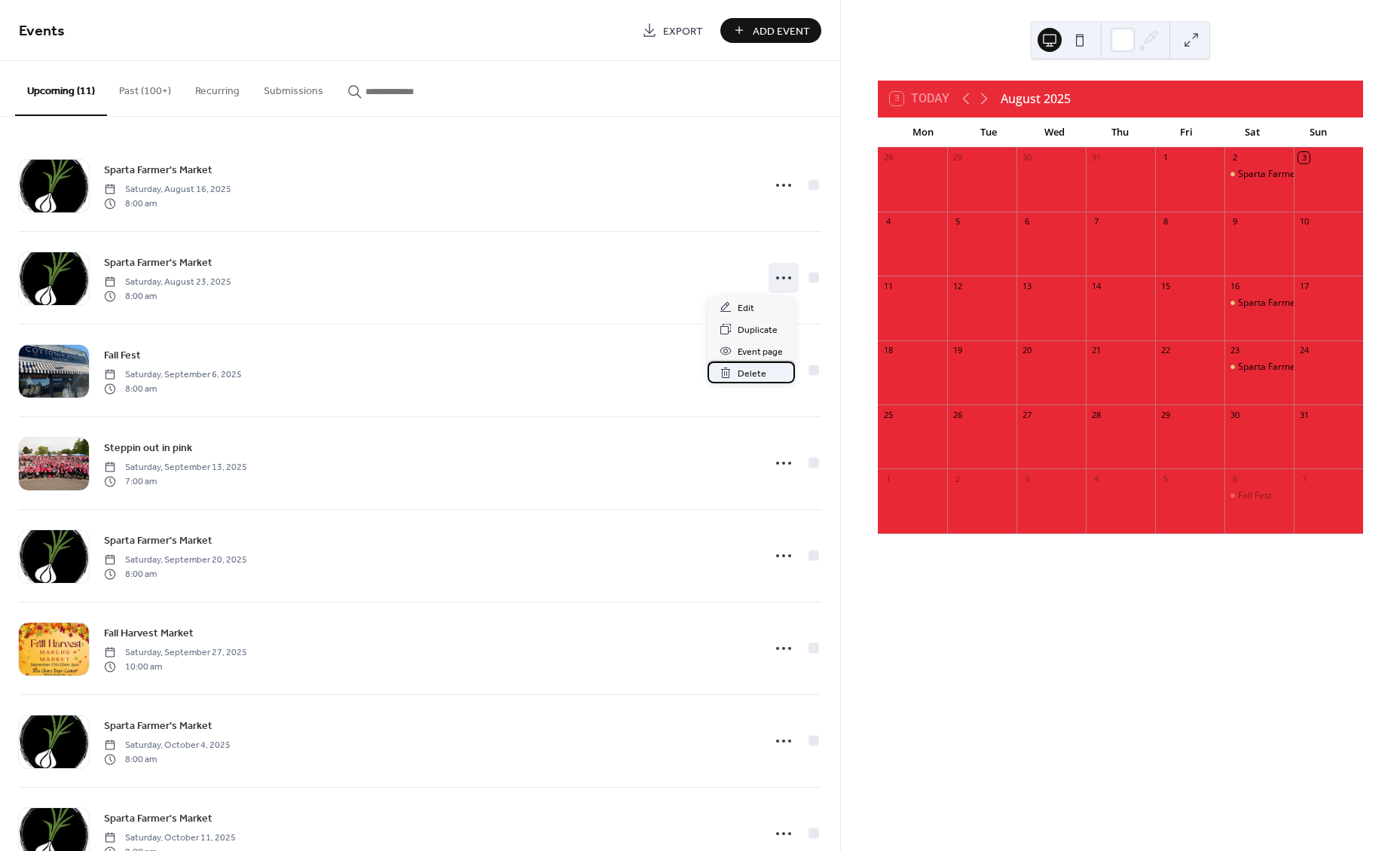 click on "Delete" at bounding box center [752, 374] 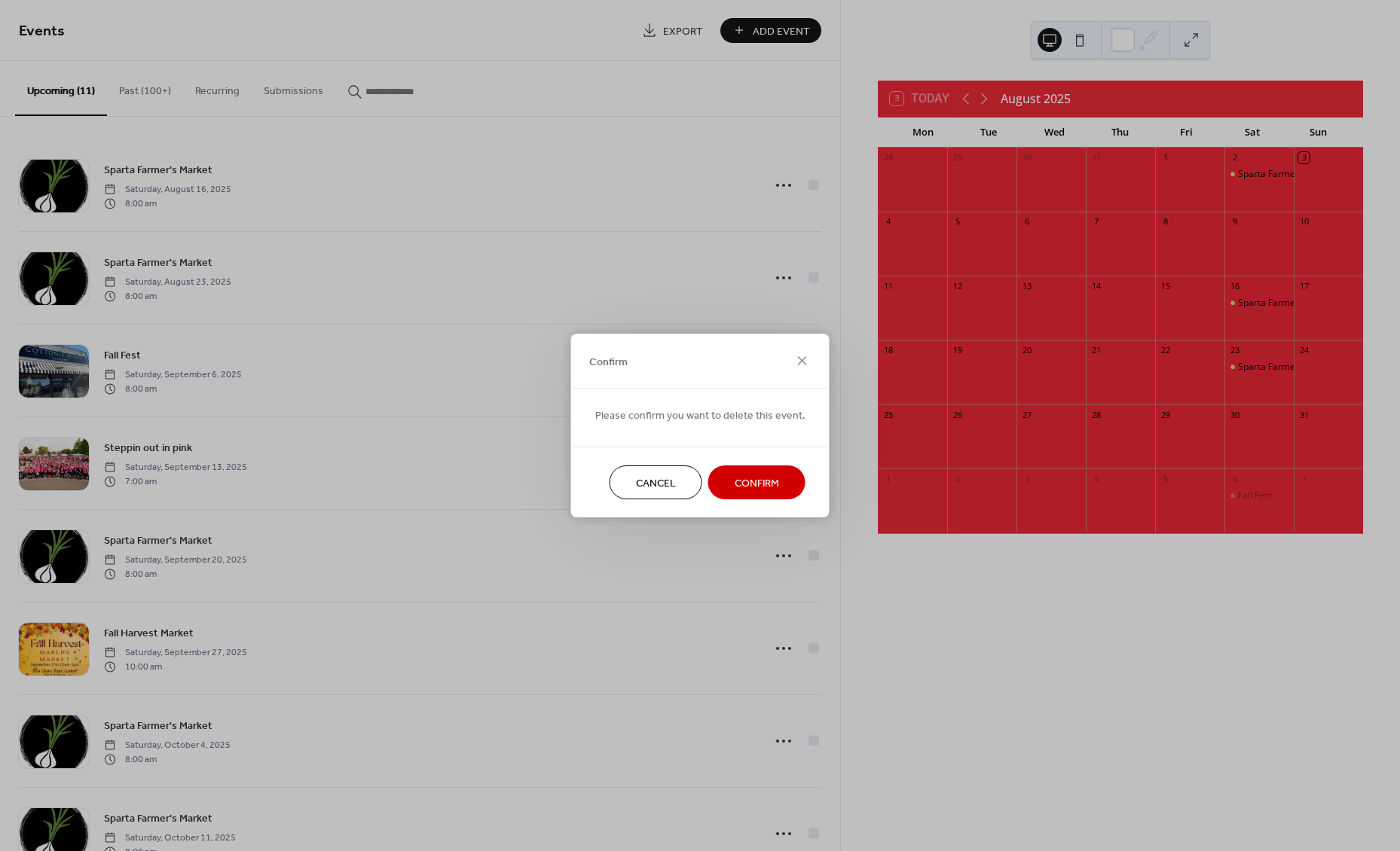 click on "Confirm" at bounding box center [757, 483] 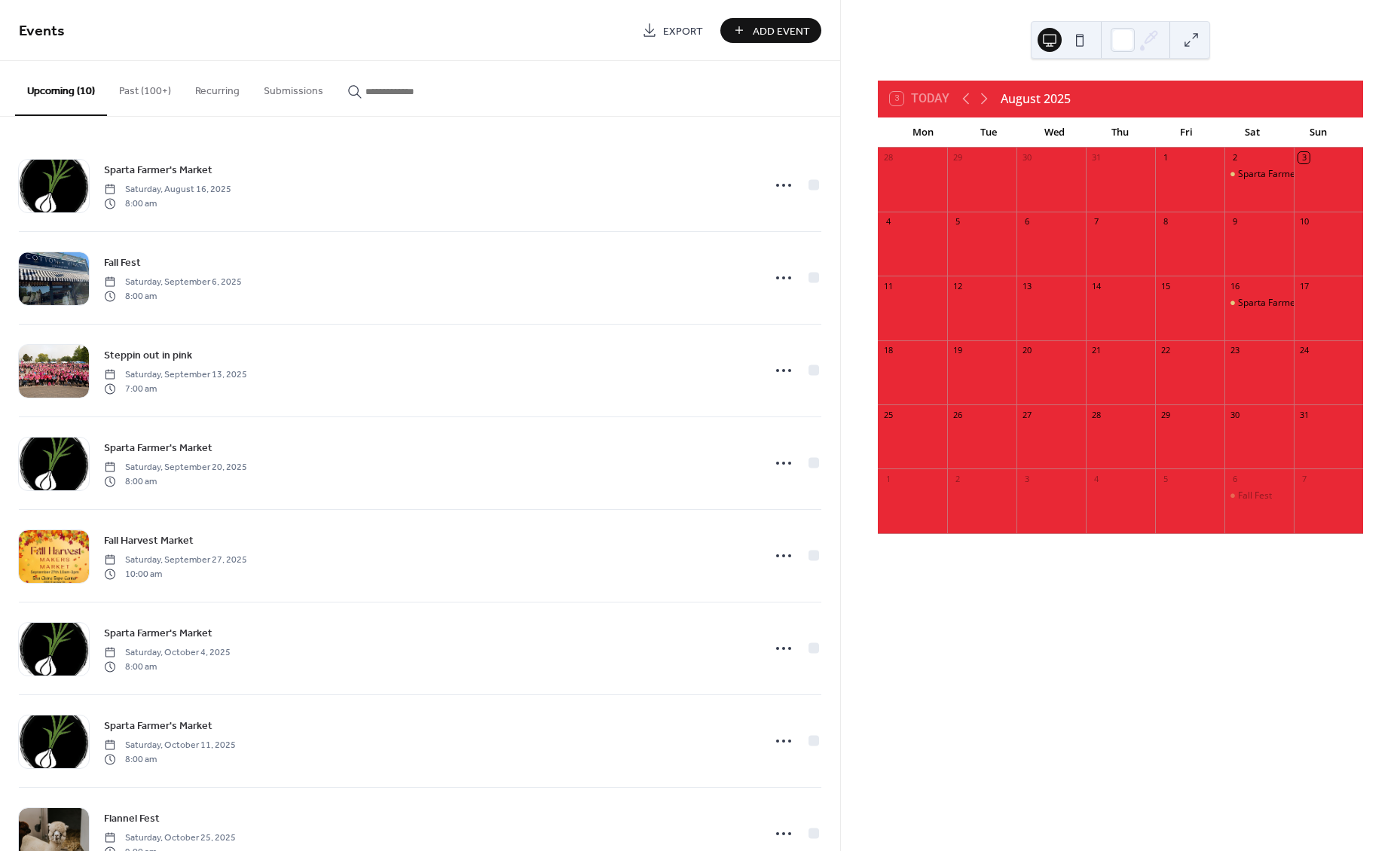 click on "Add Event" at bounding box center (781, 31) 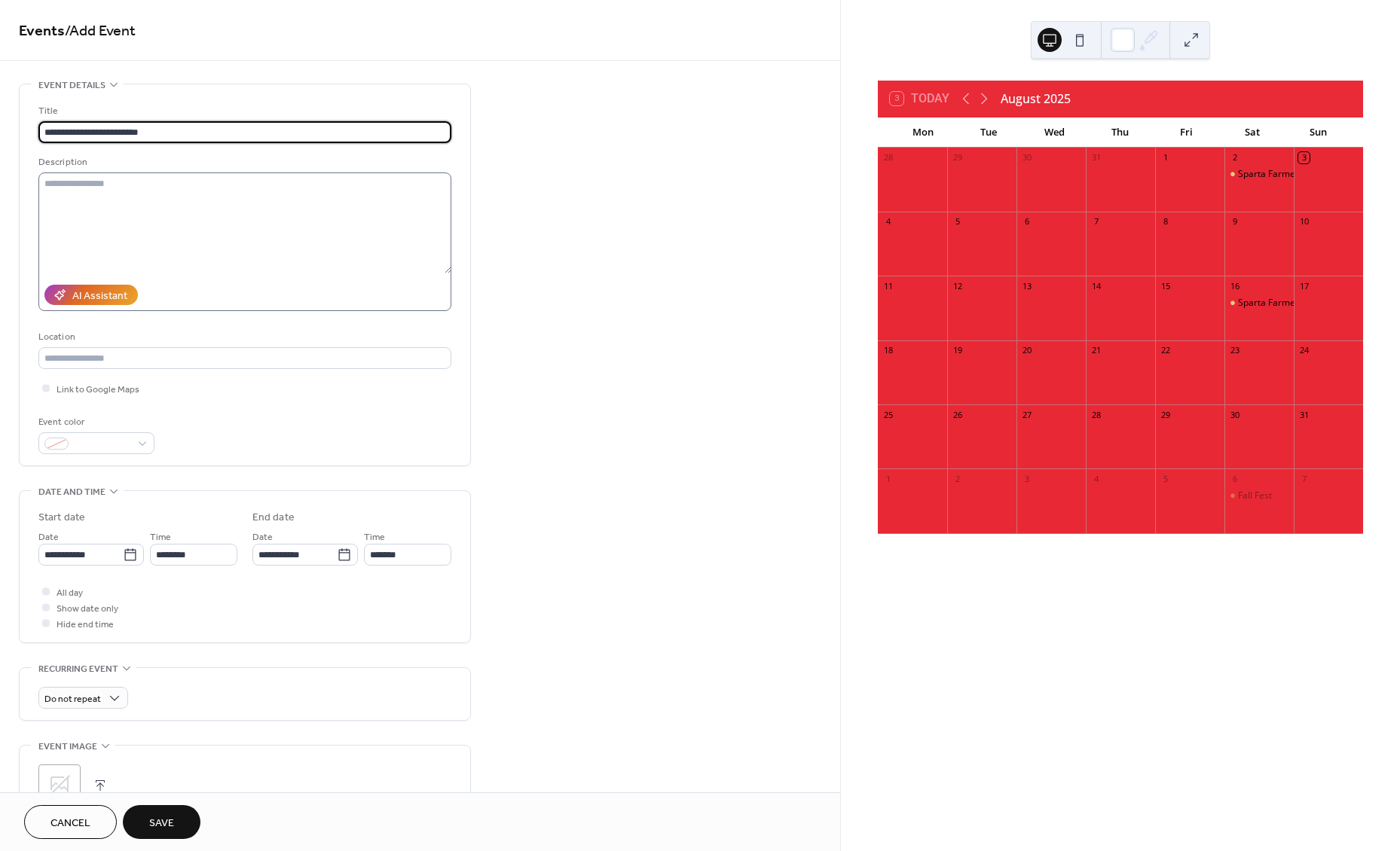 type on "**********" 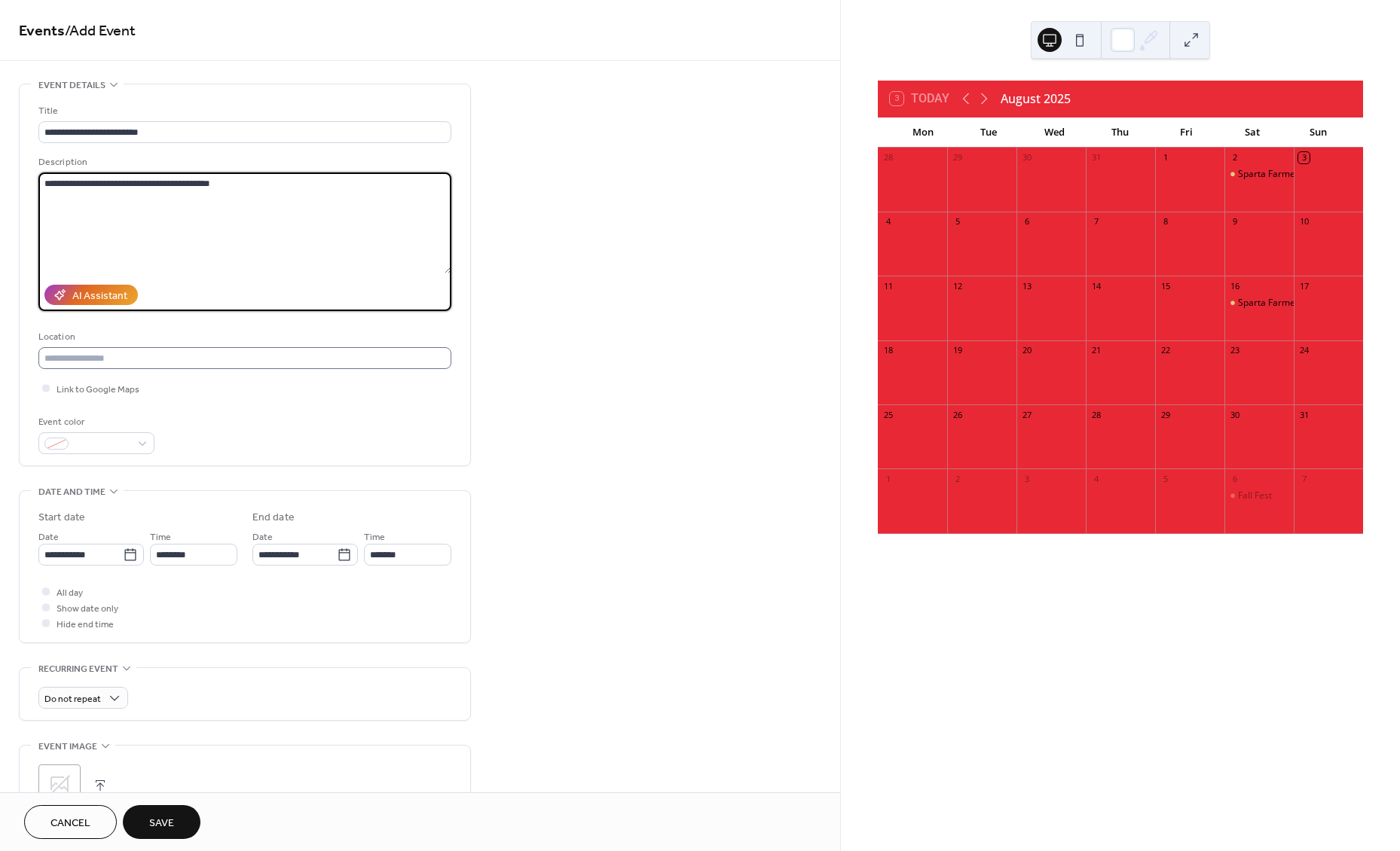 type on "**********" 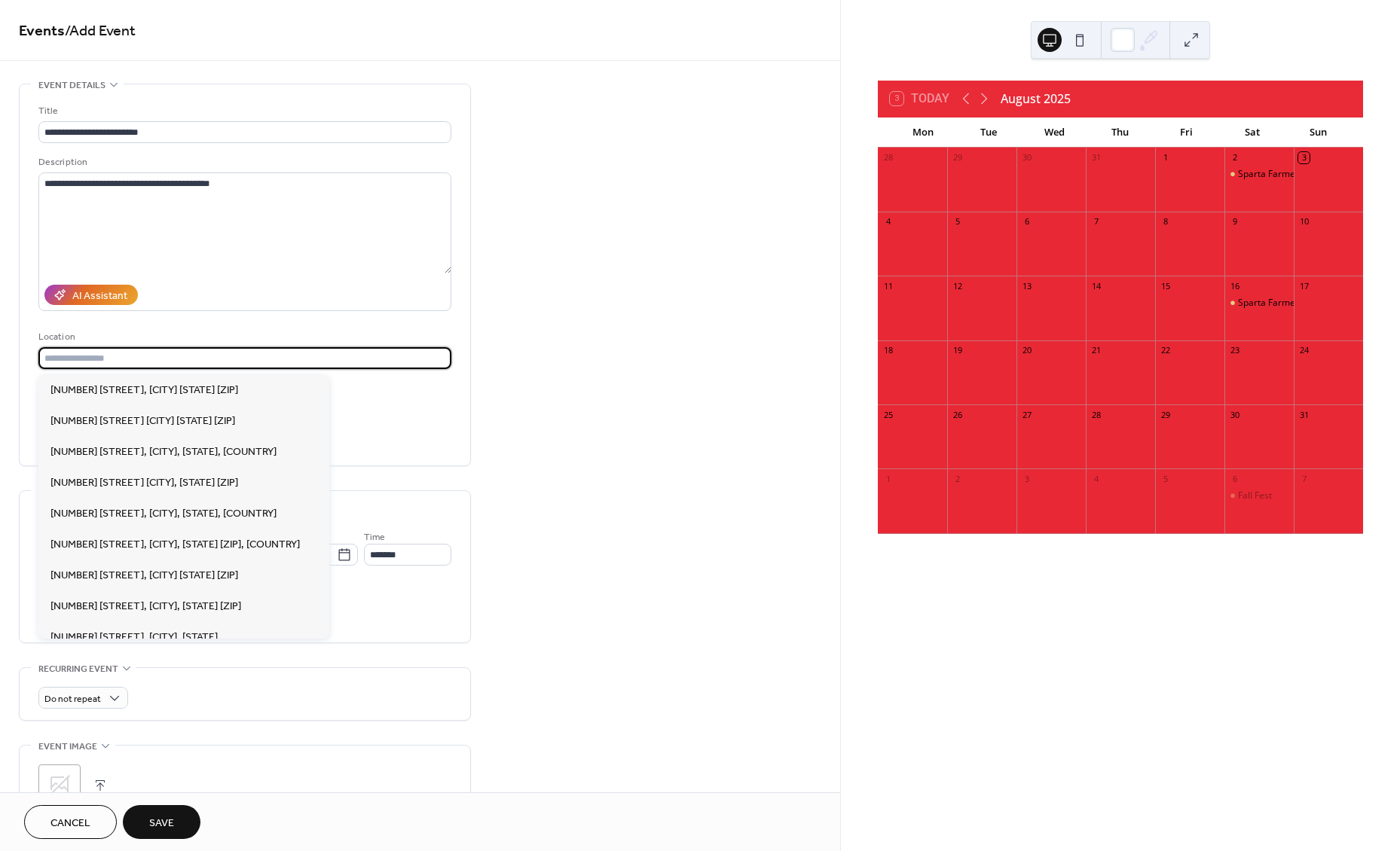click at bounding box center [245, 358] 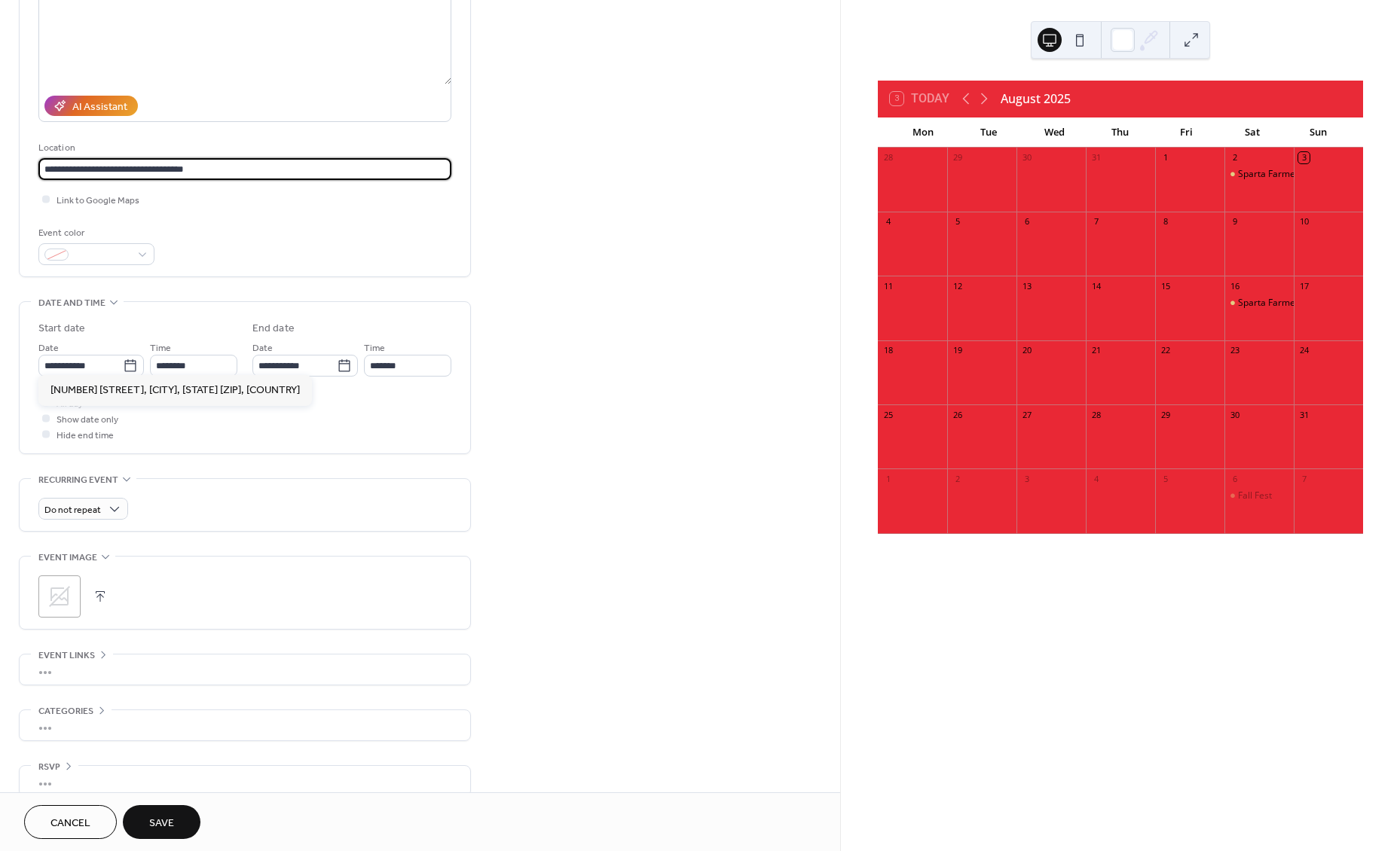 scroll, scrollTop: 193, scrollLeft: 0, axis: vertical 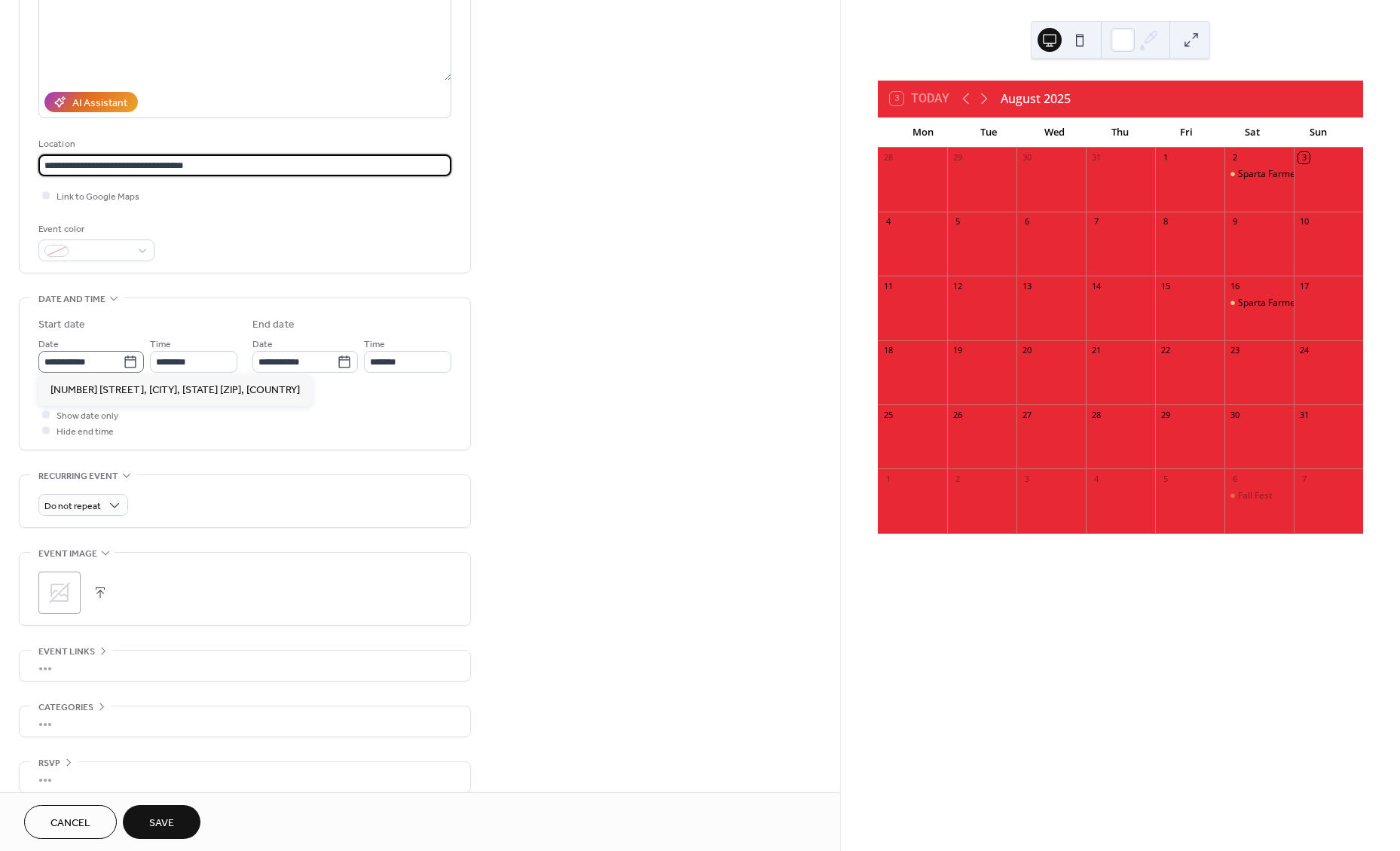 type on "**********" 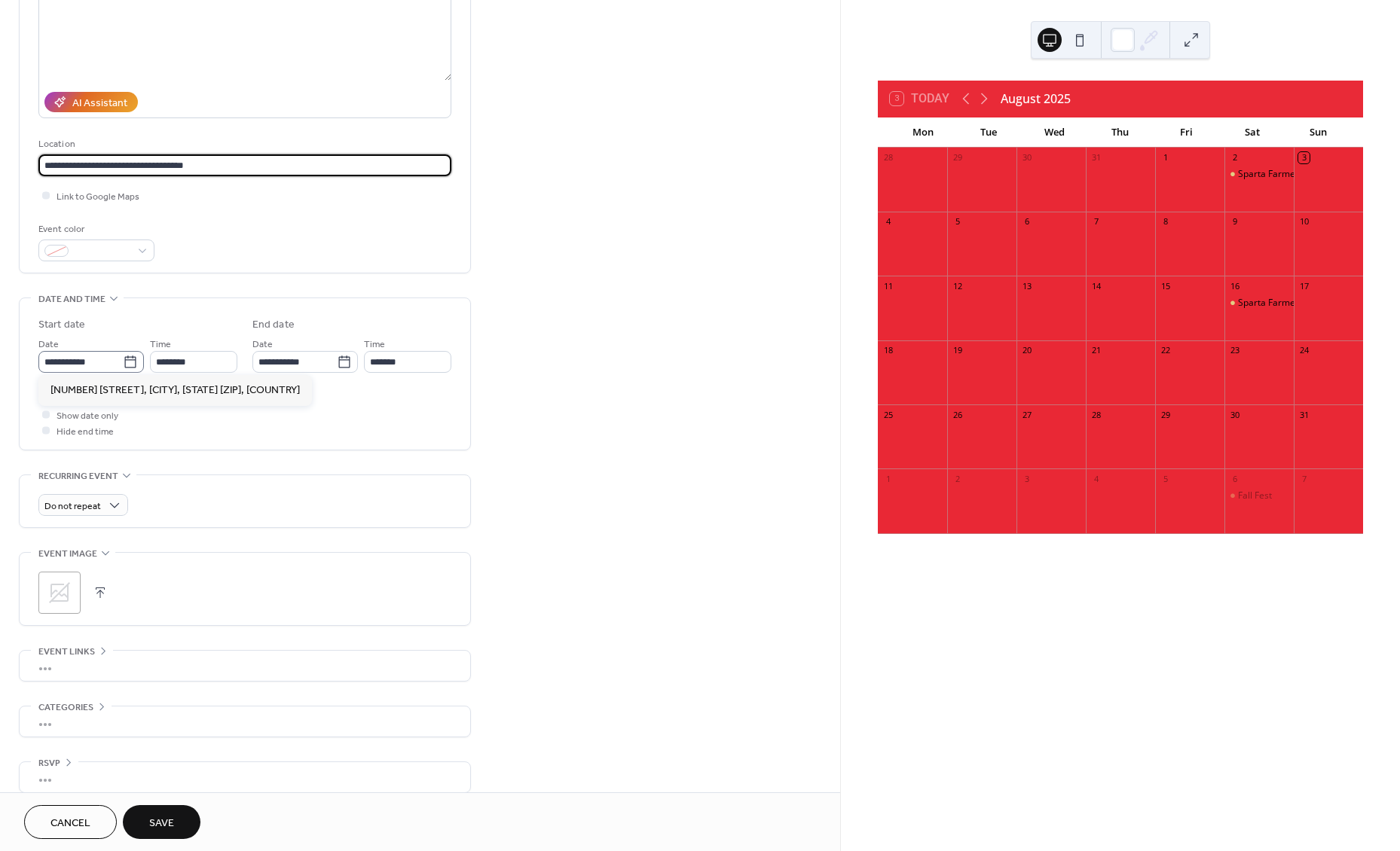click 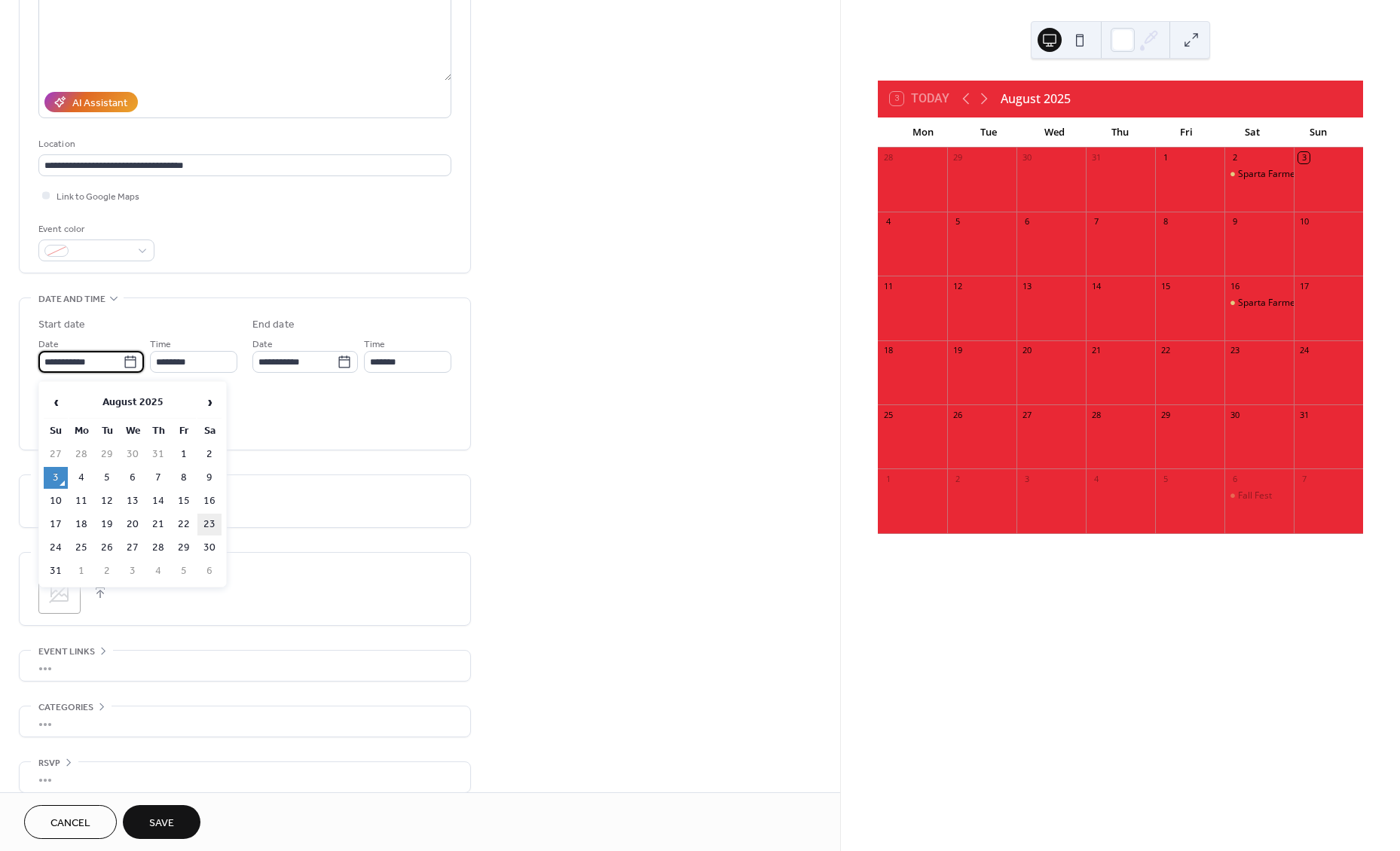 click on "23" at bounding box center [209, 524] 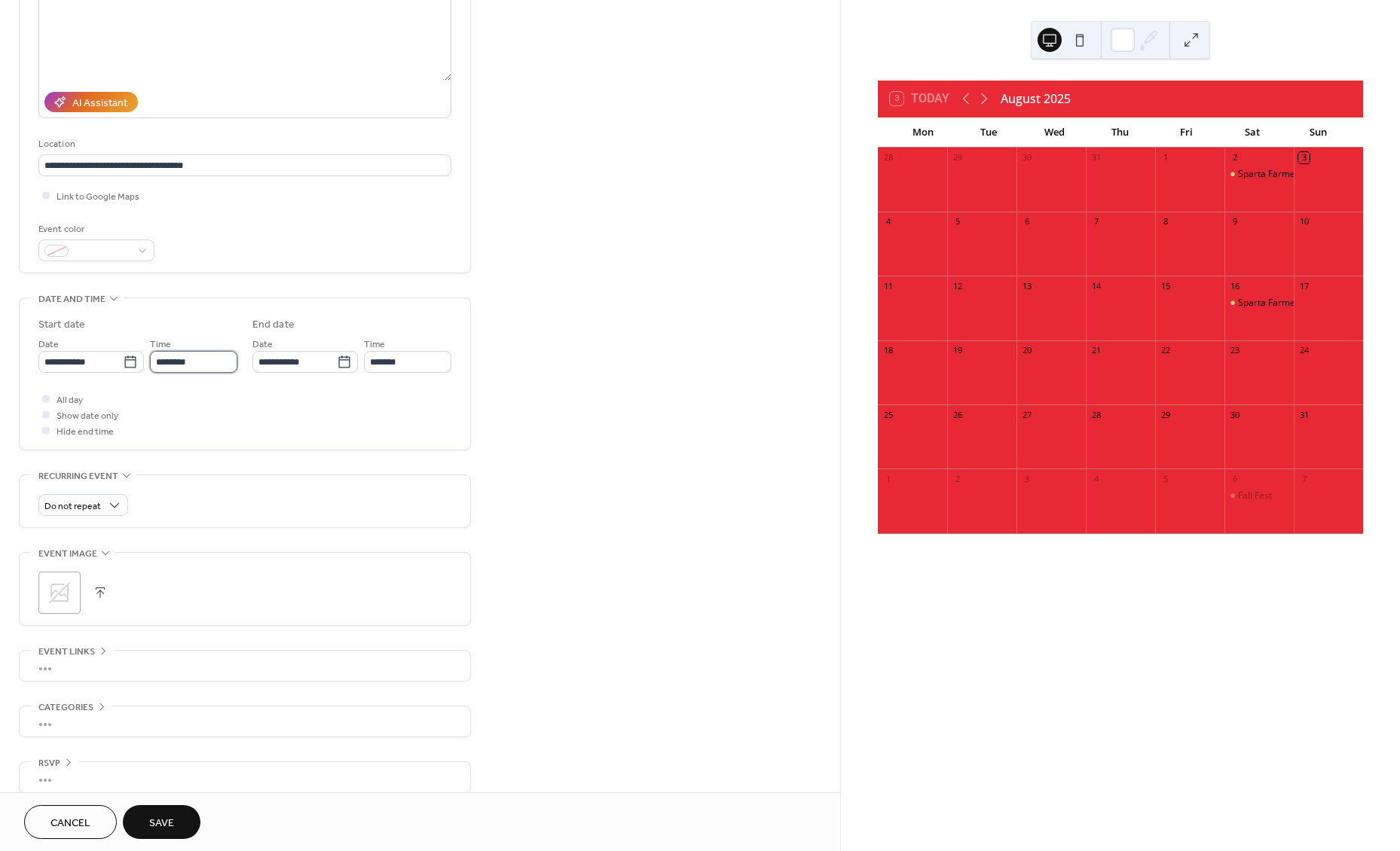 click on "********" at bounding box center (194, 361) 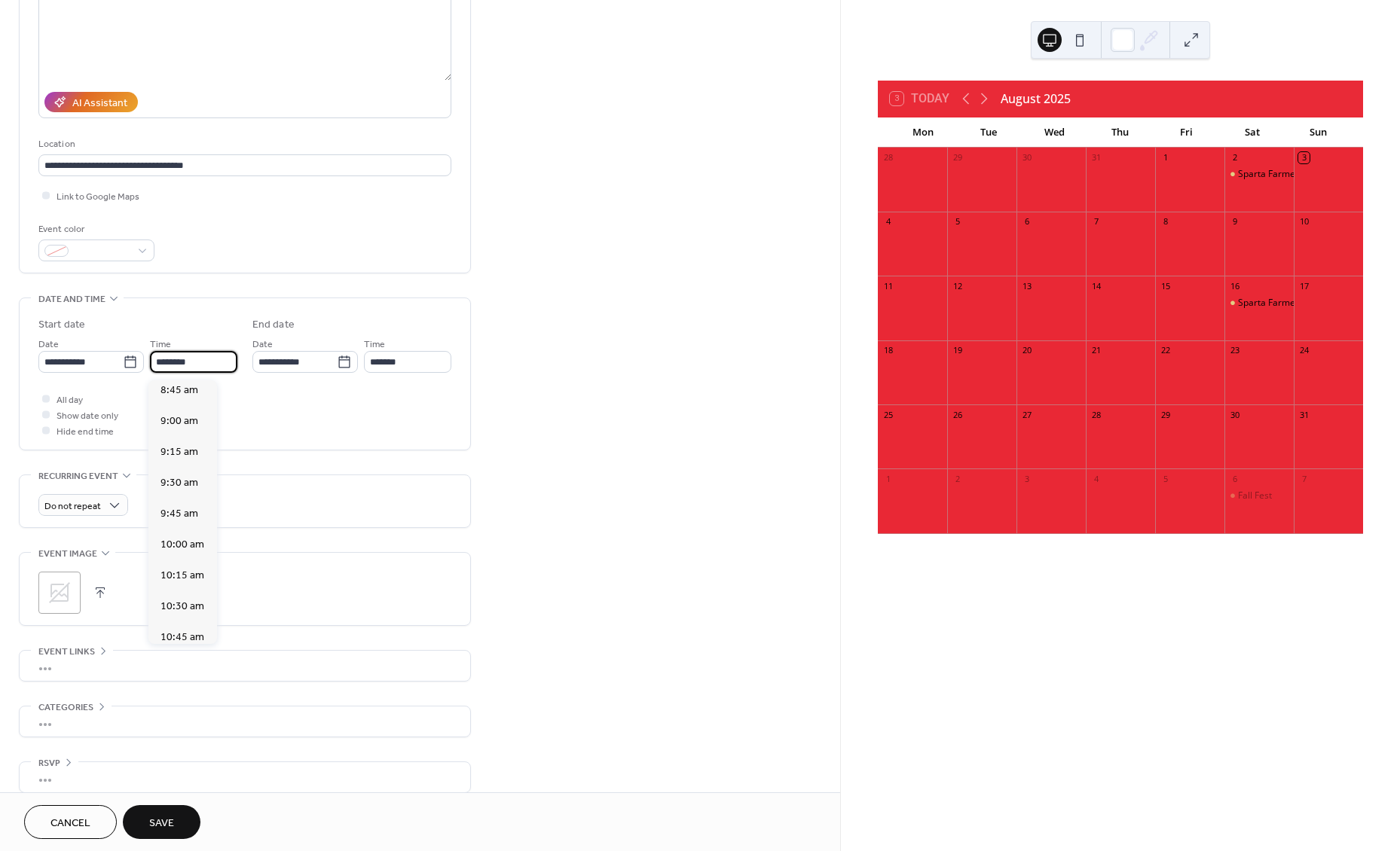 scroll, scrollTop: 1083, scrollLeft: 0, axis: vertical 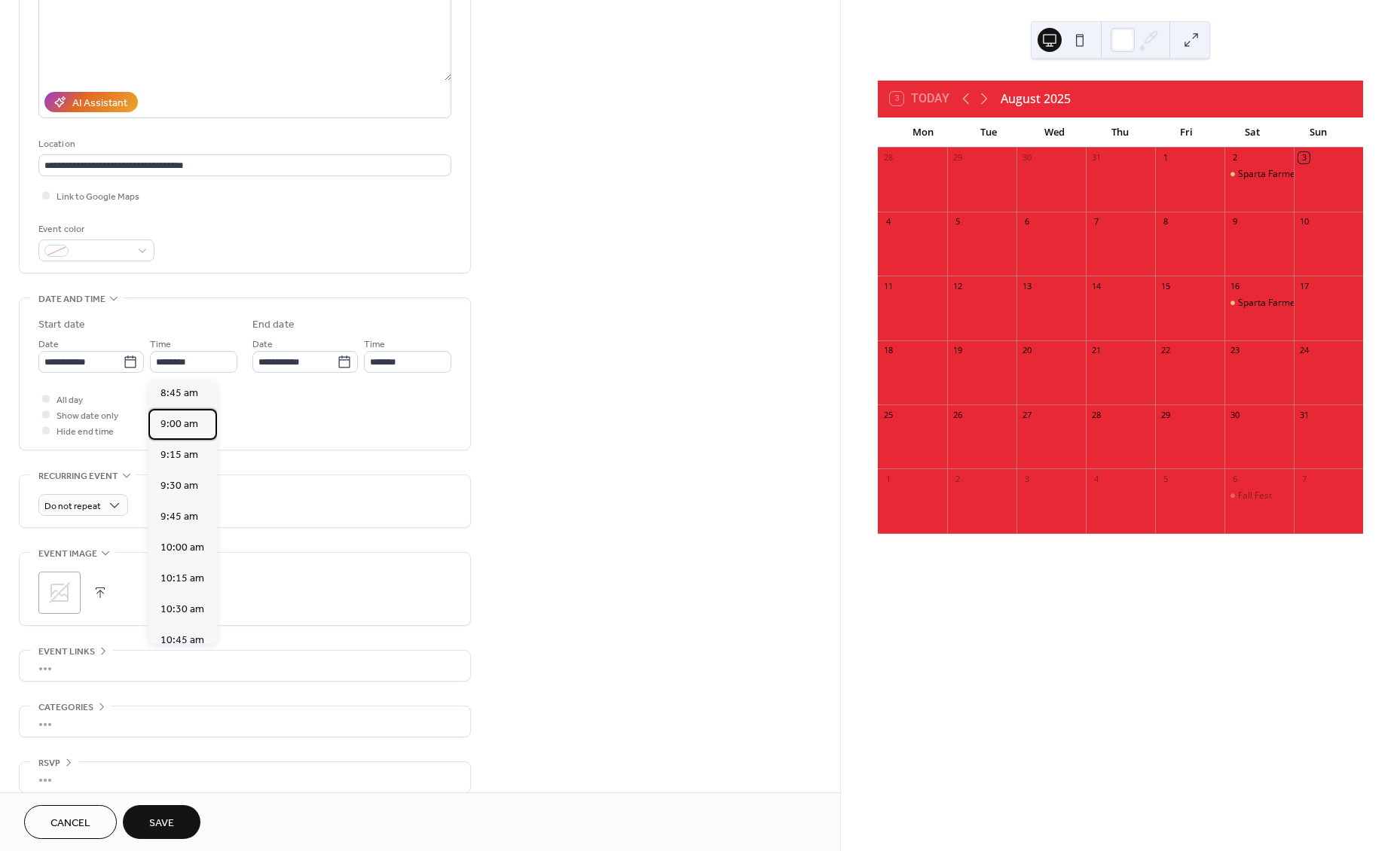 click on "9:00 am" at bounding box center (179, 424) 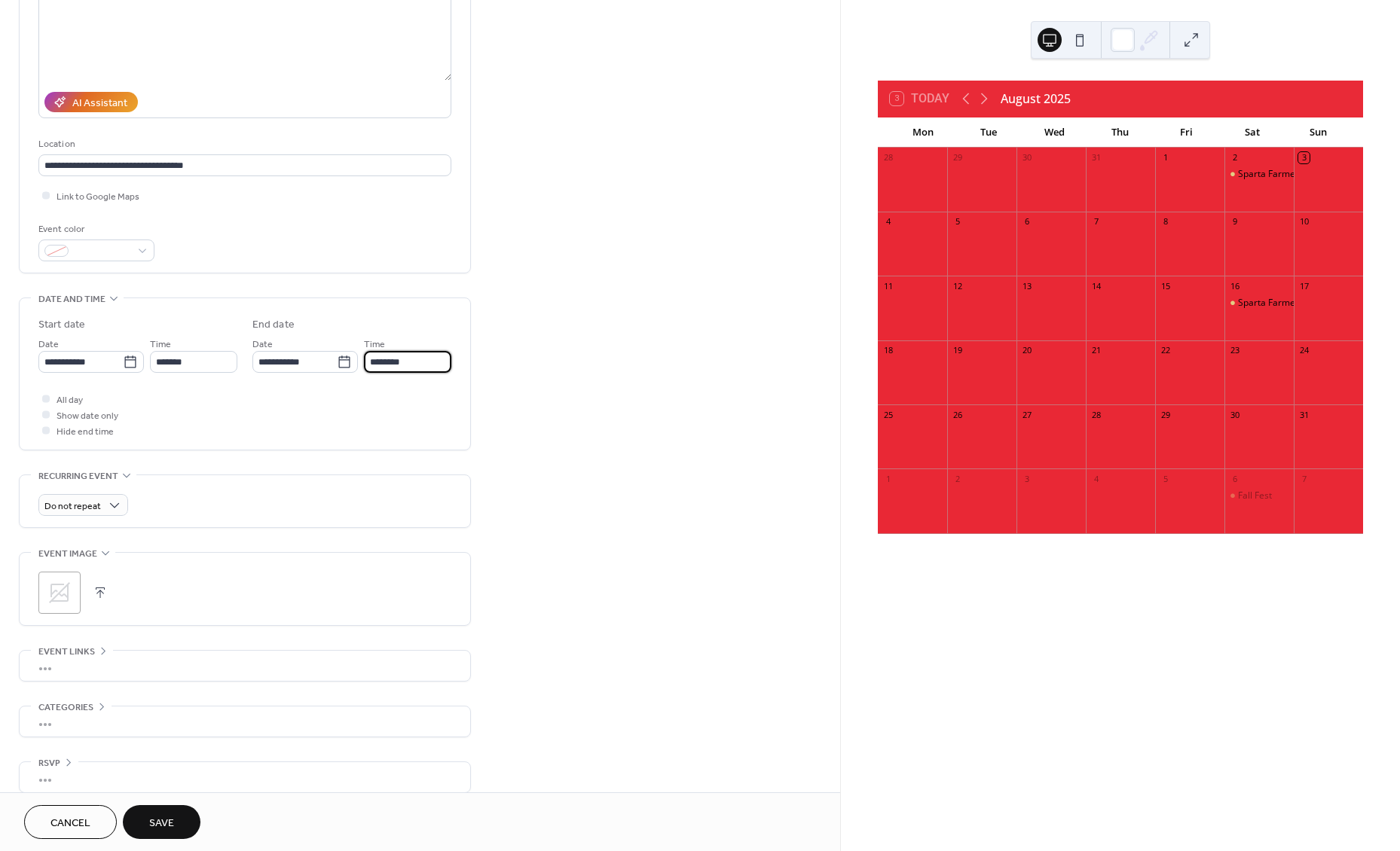 click on "********" at bounding box center [408, 361] 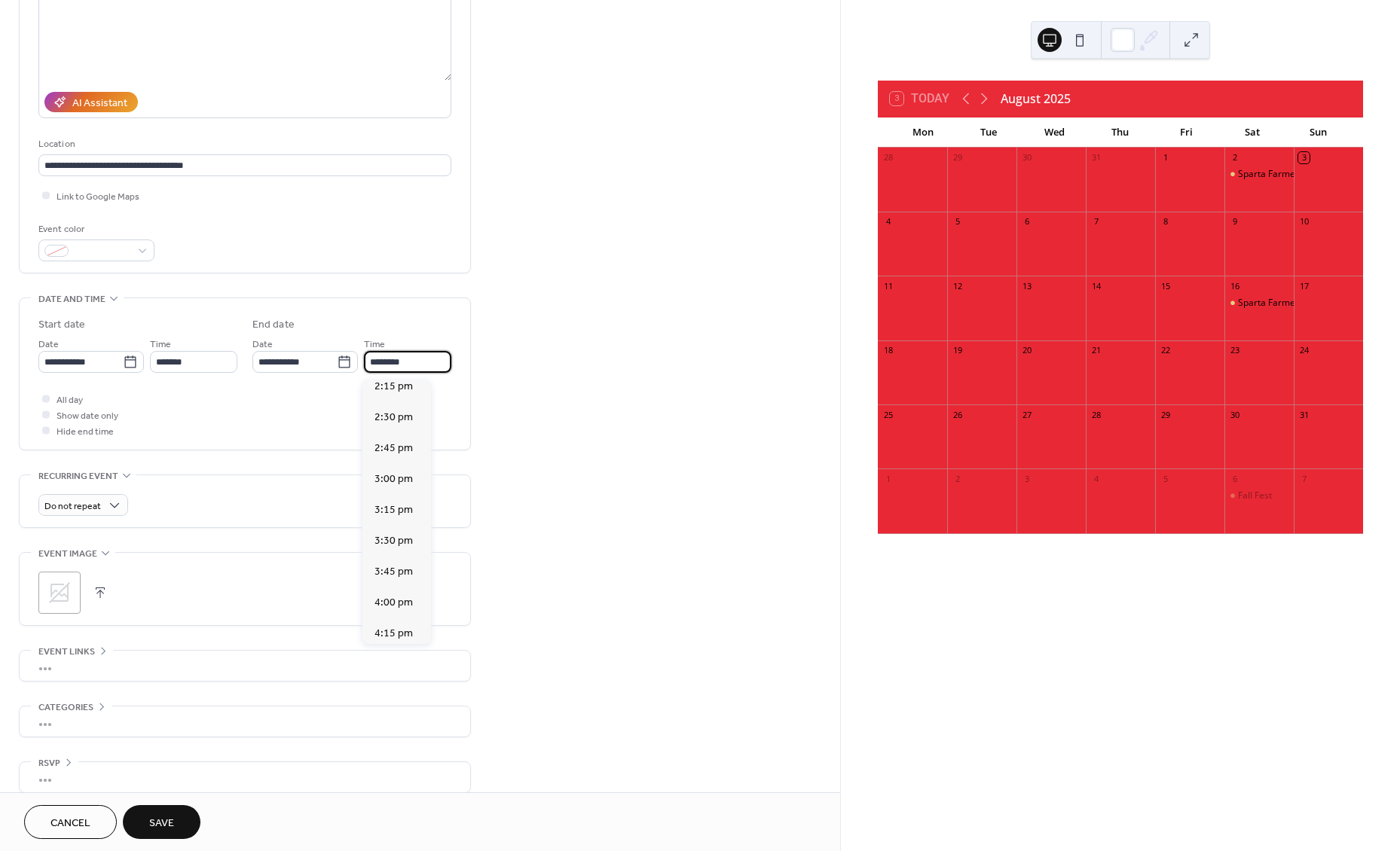 scroll, scrollTop: 627, scrollLeft: 0, axis: vertical 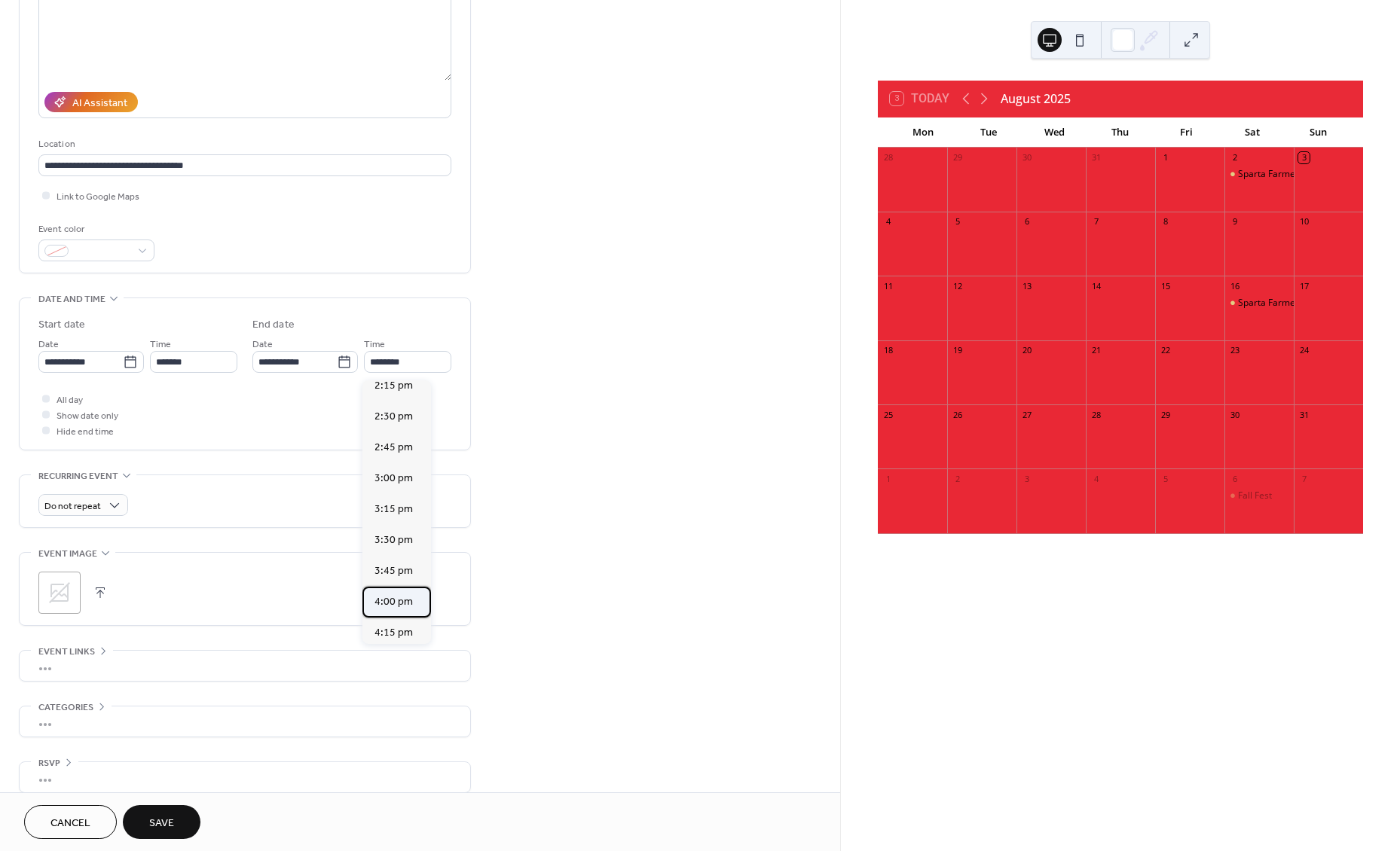 click on "4:00 pm" at bounding box center (393, 602) 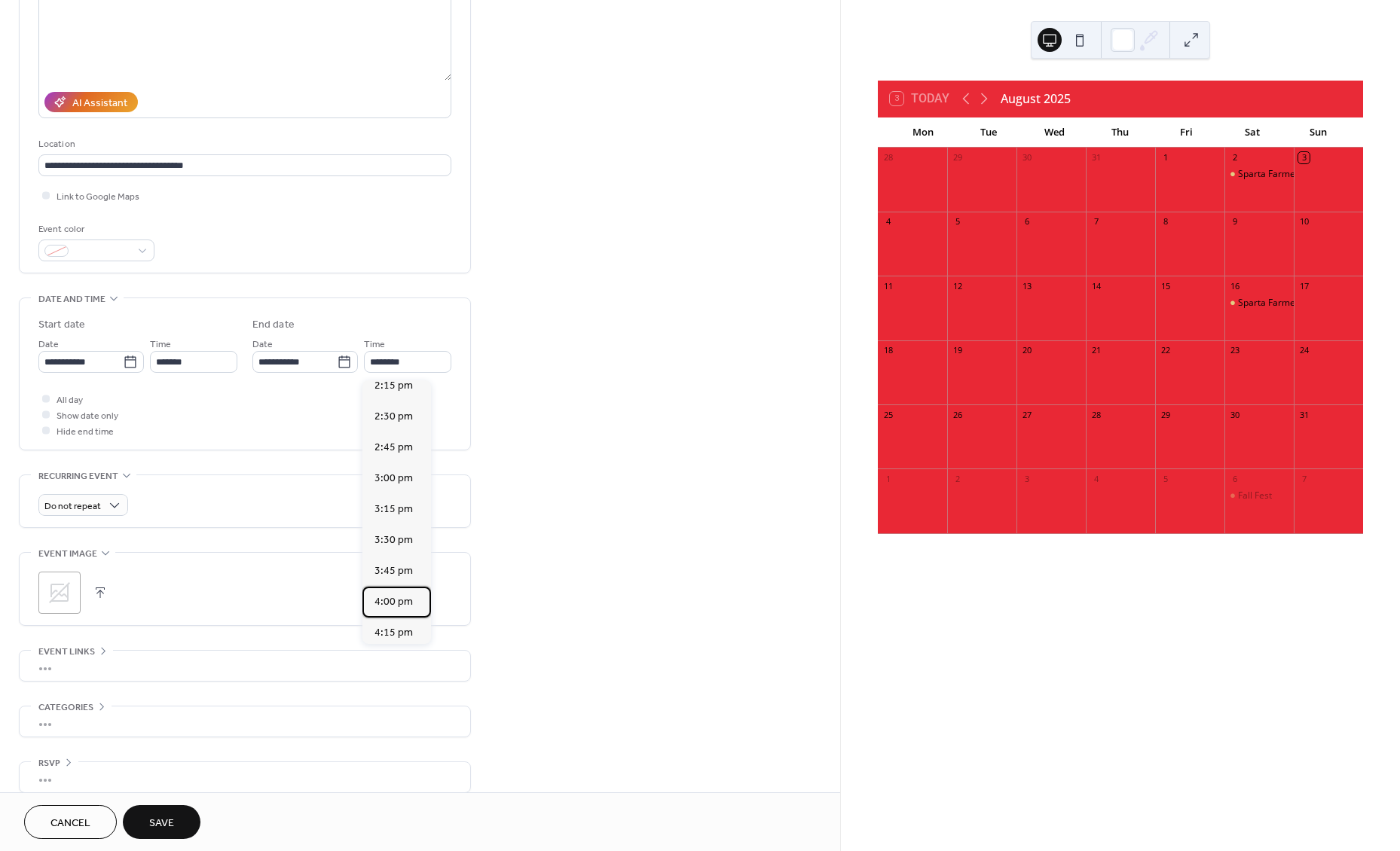 type on "*******" 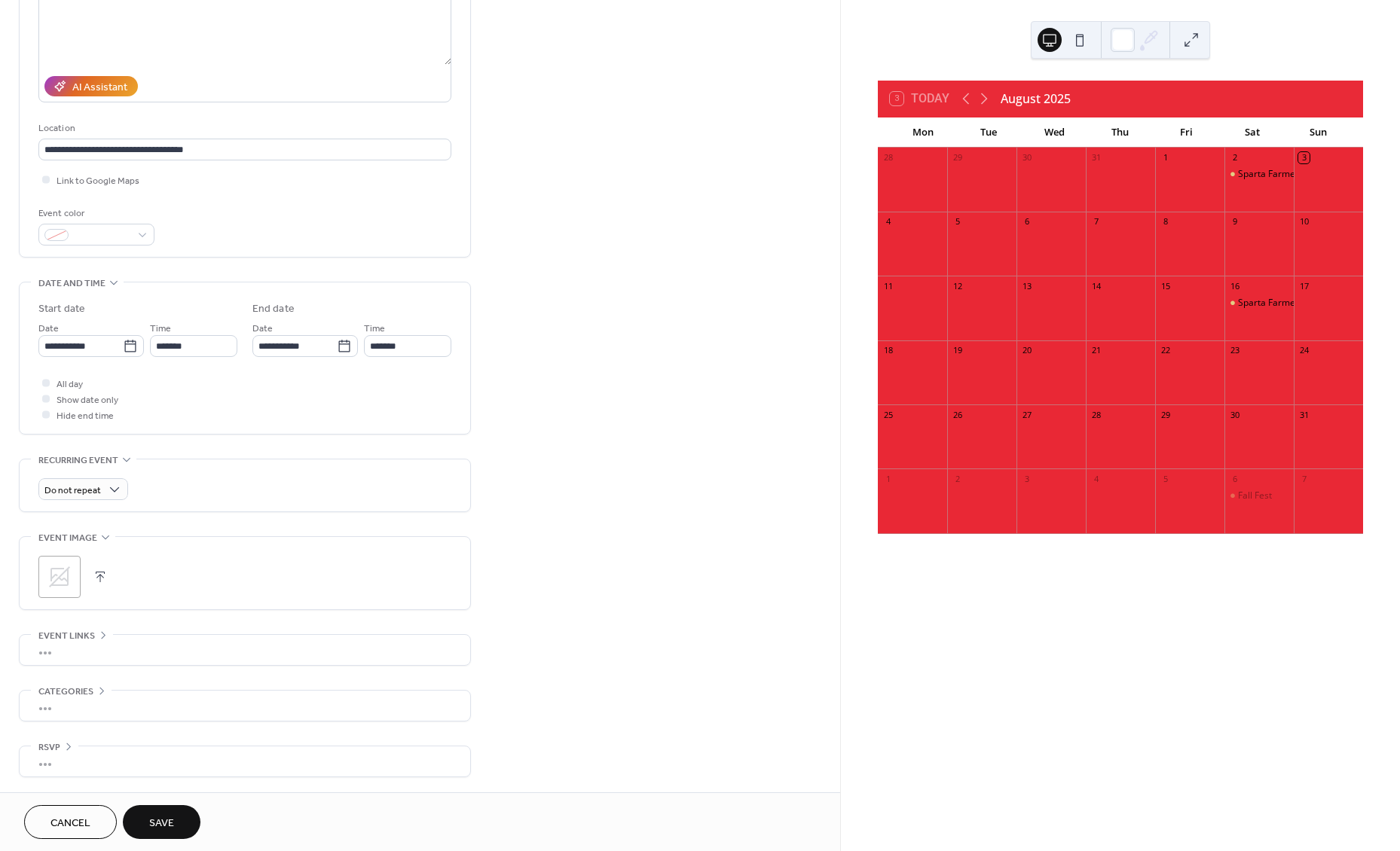 scroll, scrollTop: 213, scrollLeft: 0, axis: vertical 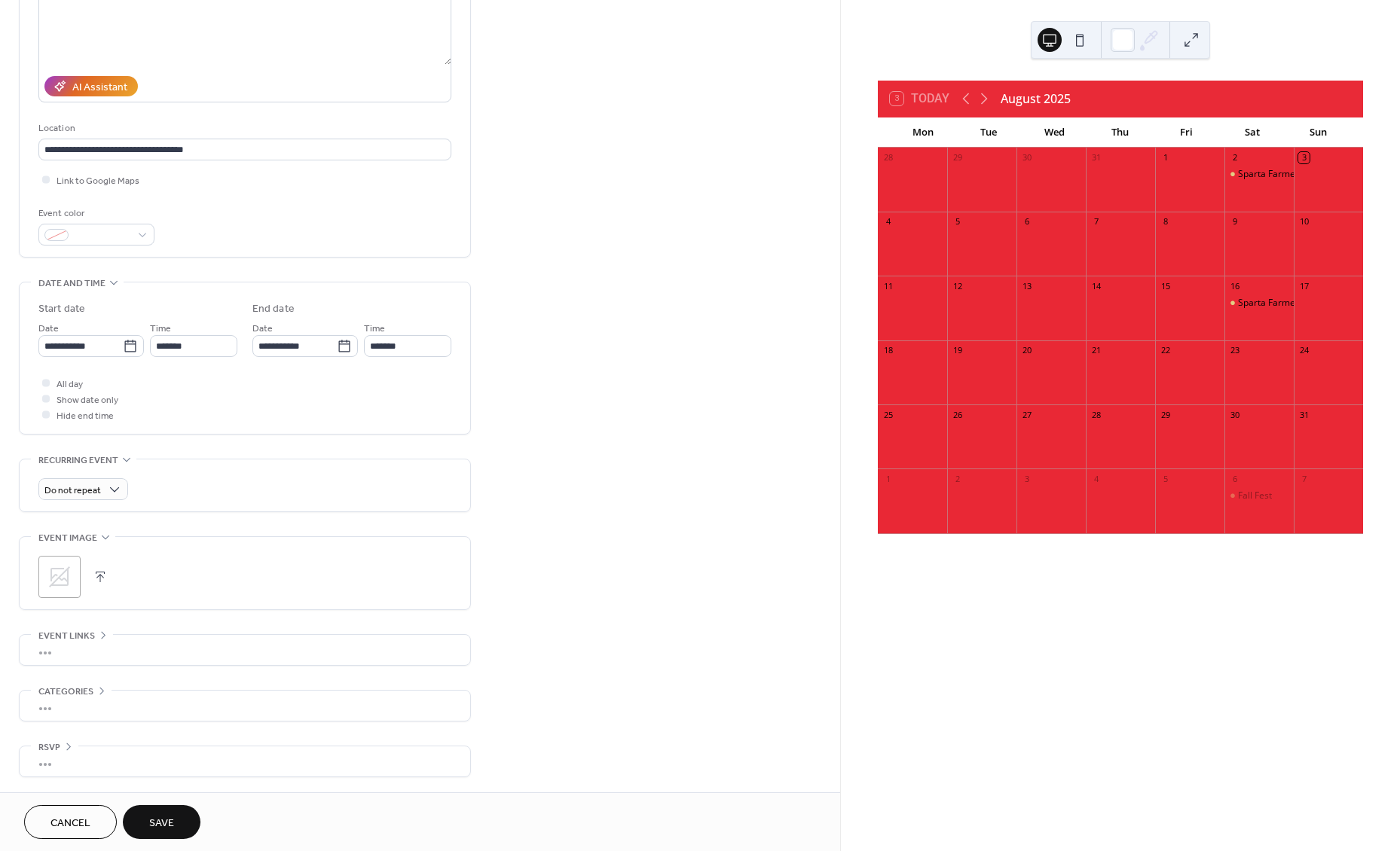 click 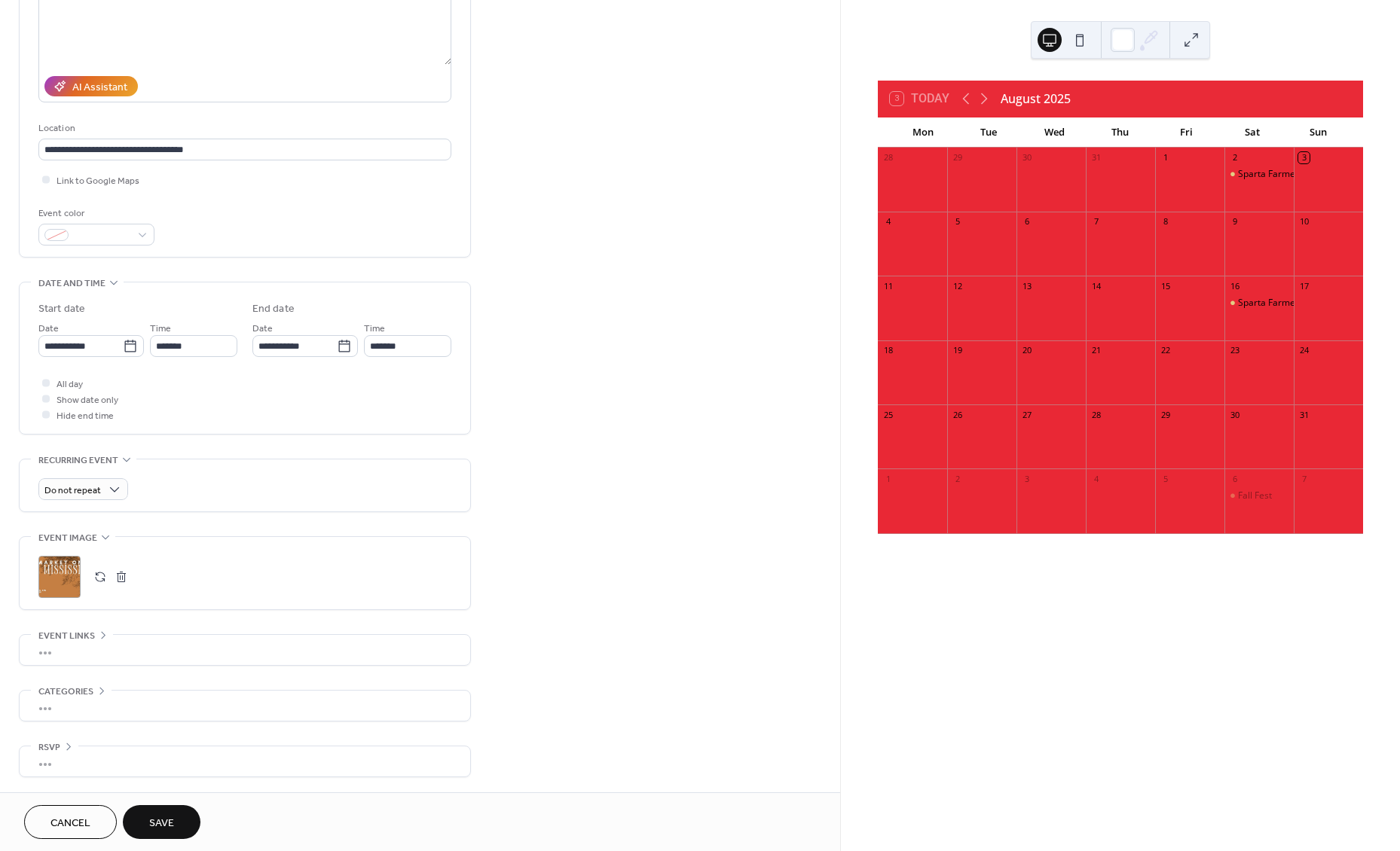 click on "•••" at bounding box center [245, 650] 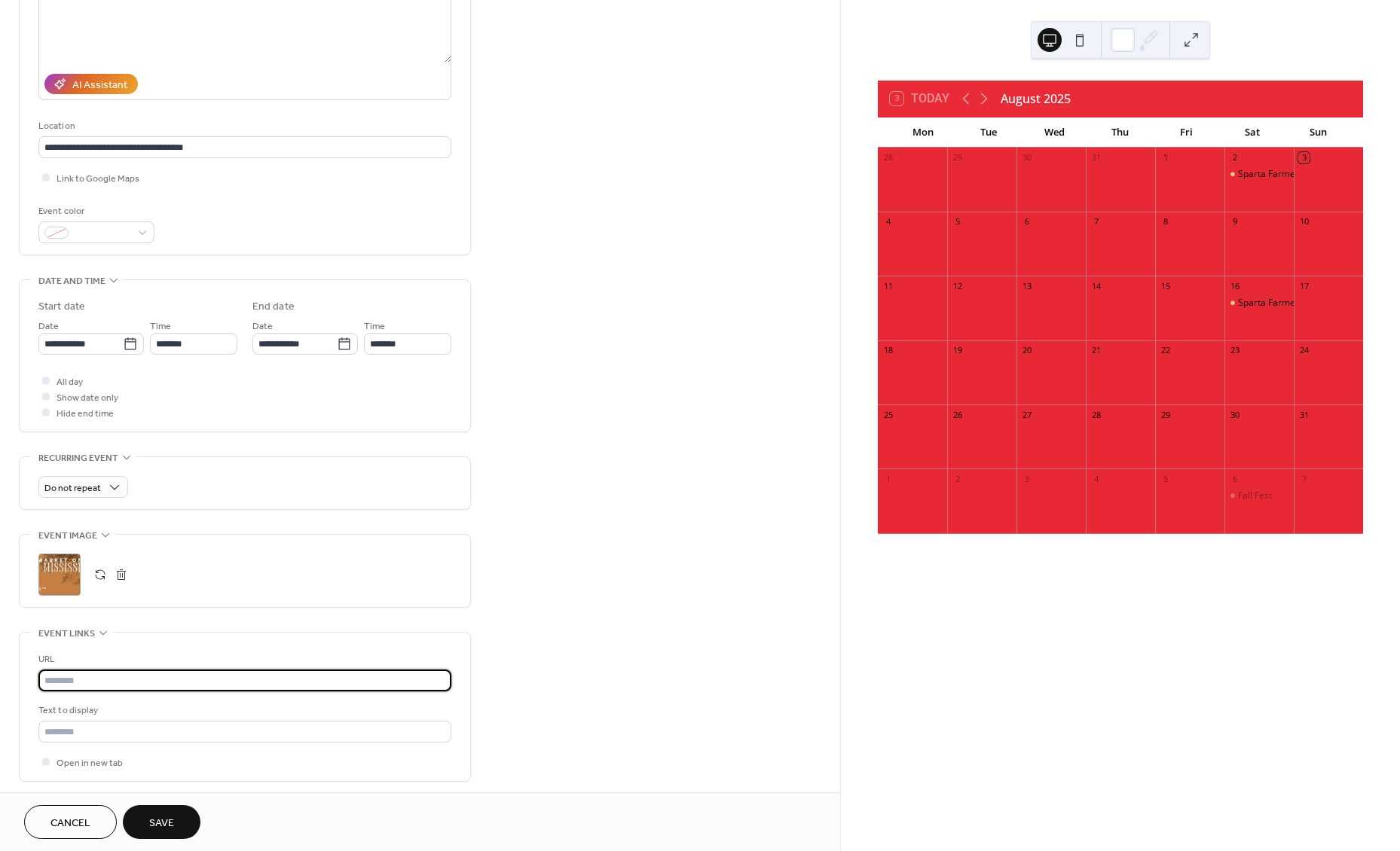 click at bounding box center [245, 680] 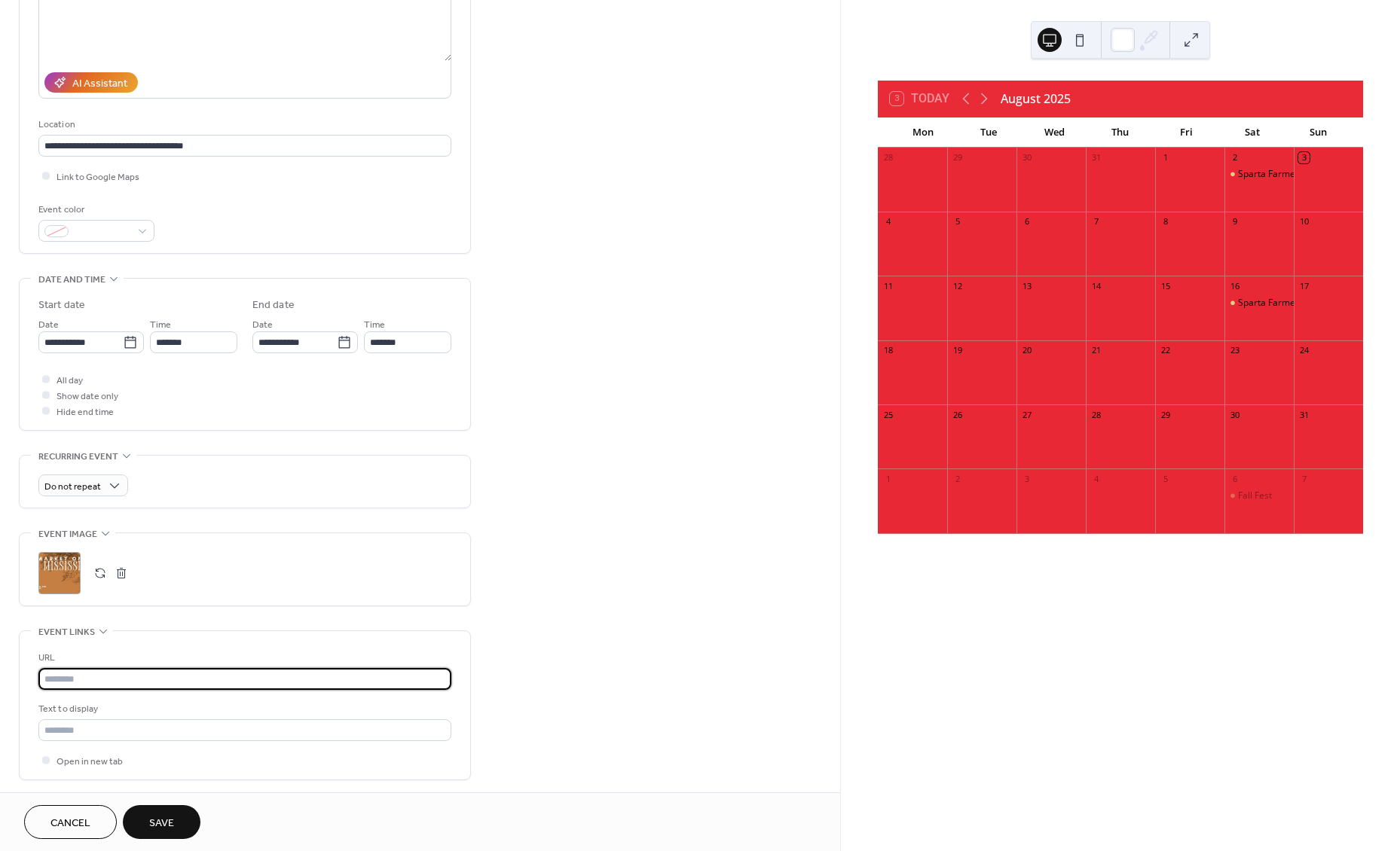 paste on "**********" 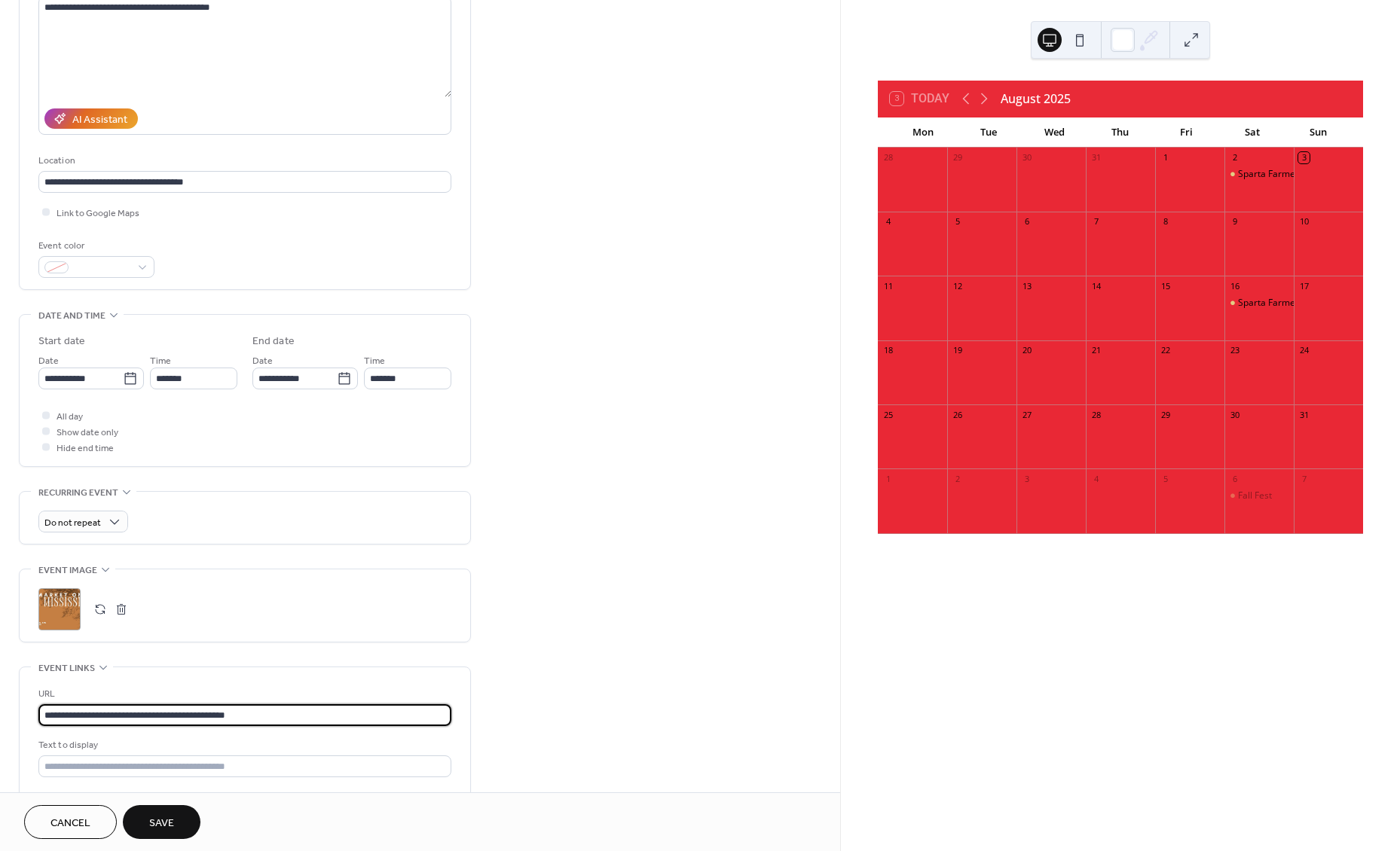 scroll, scrollTop: 174, scrollLeft: 0, axis: vertical 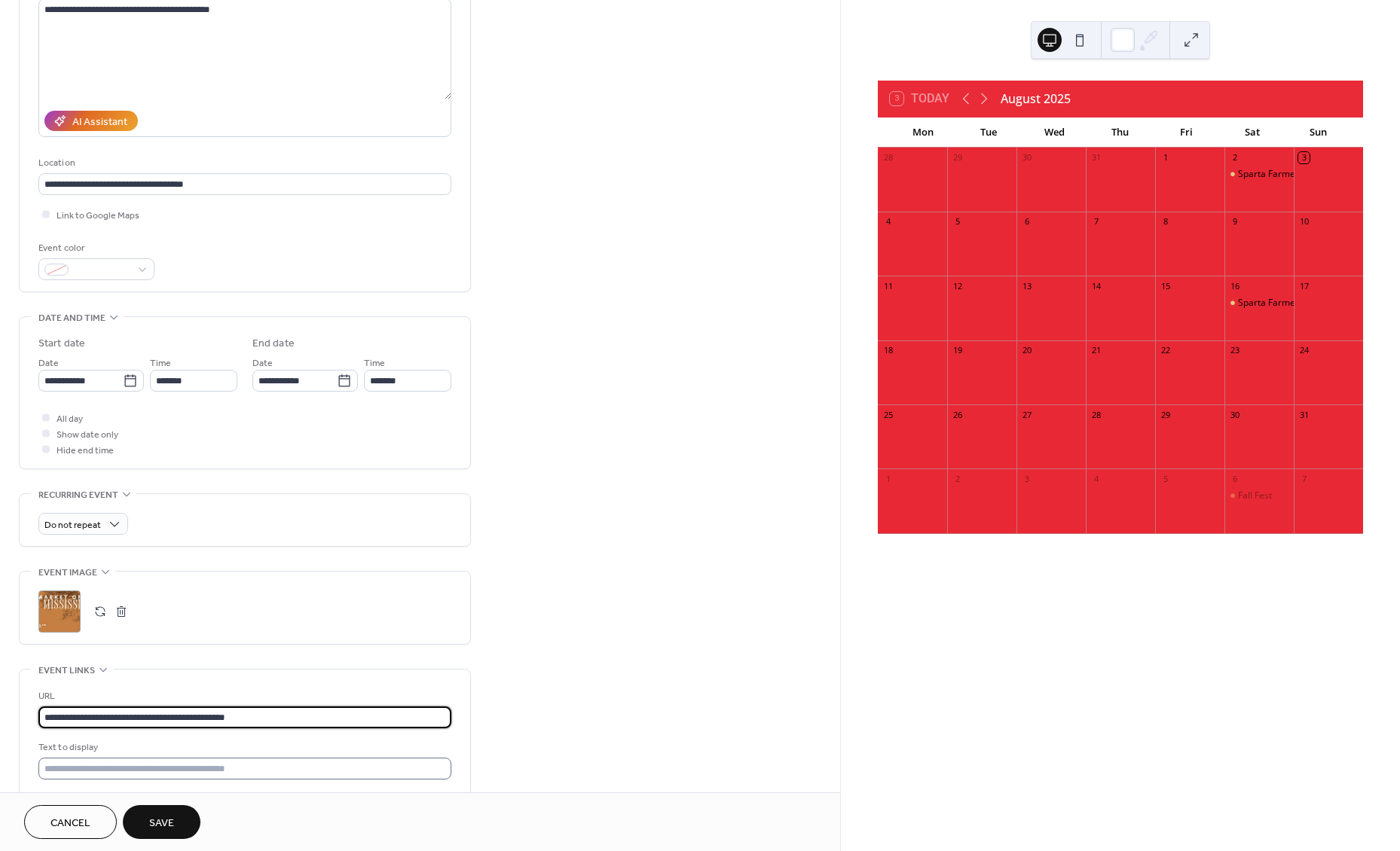 type on "**********" 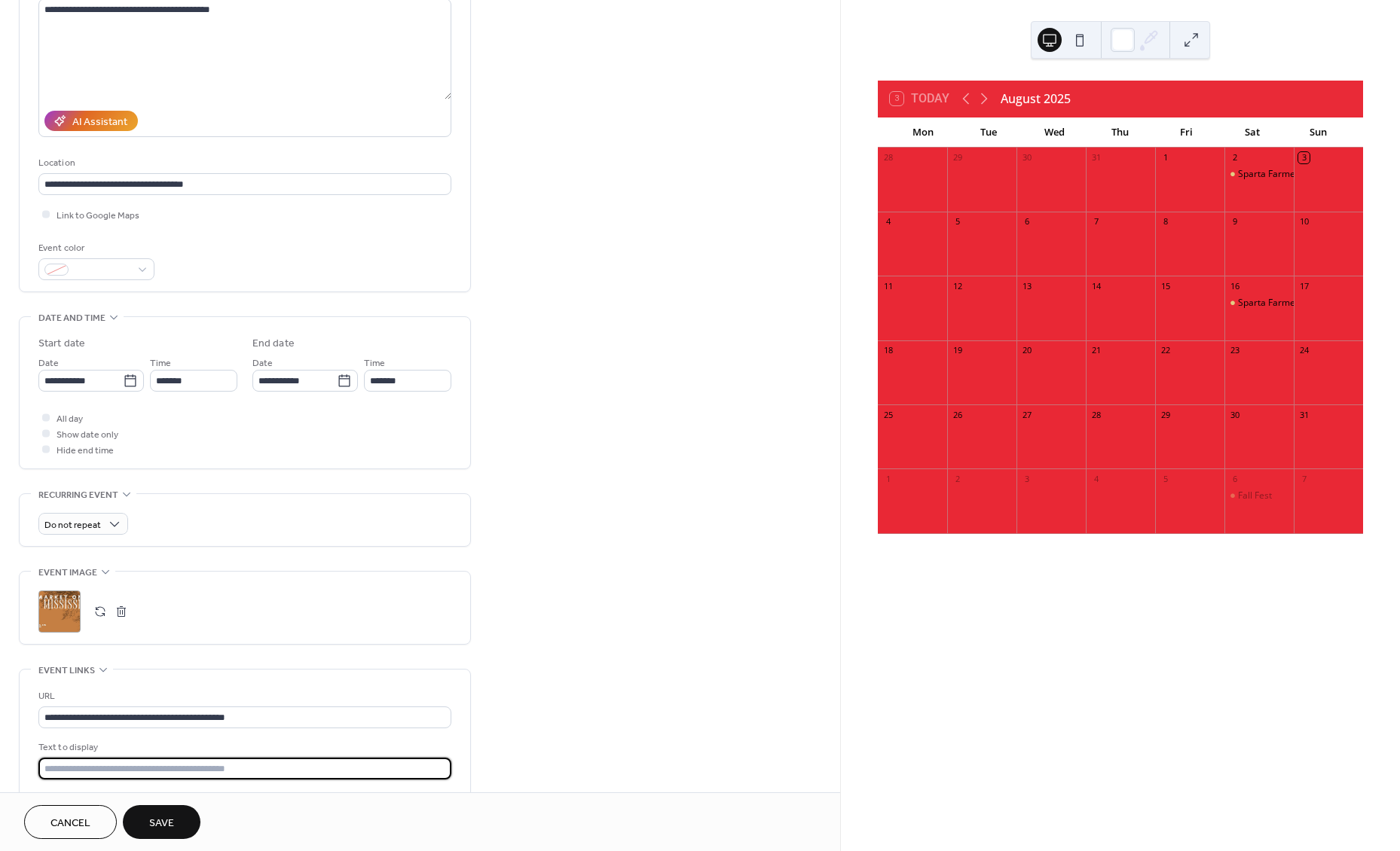 click at bounding box center (245, 768) 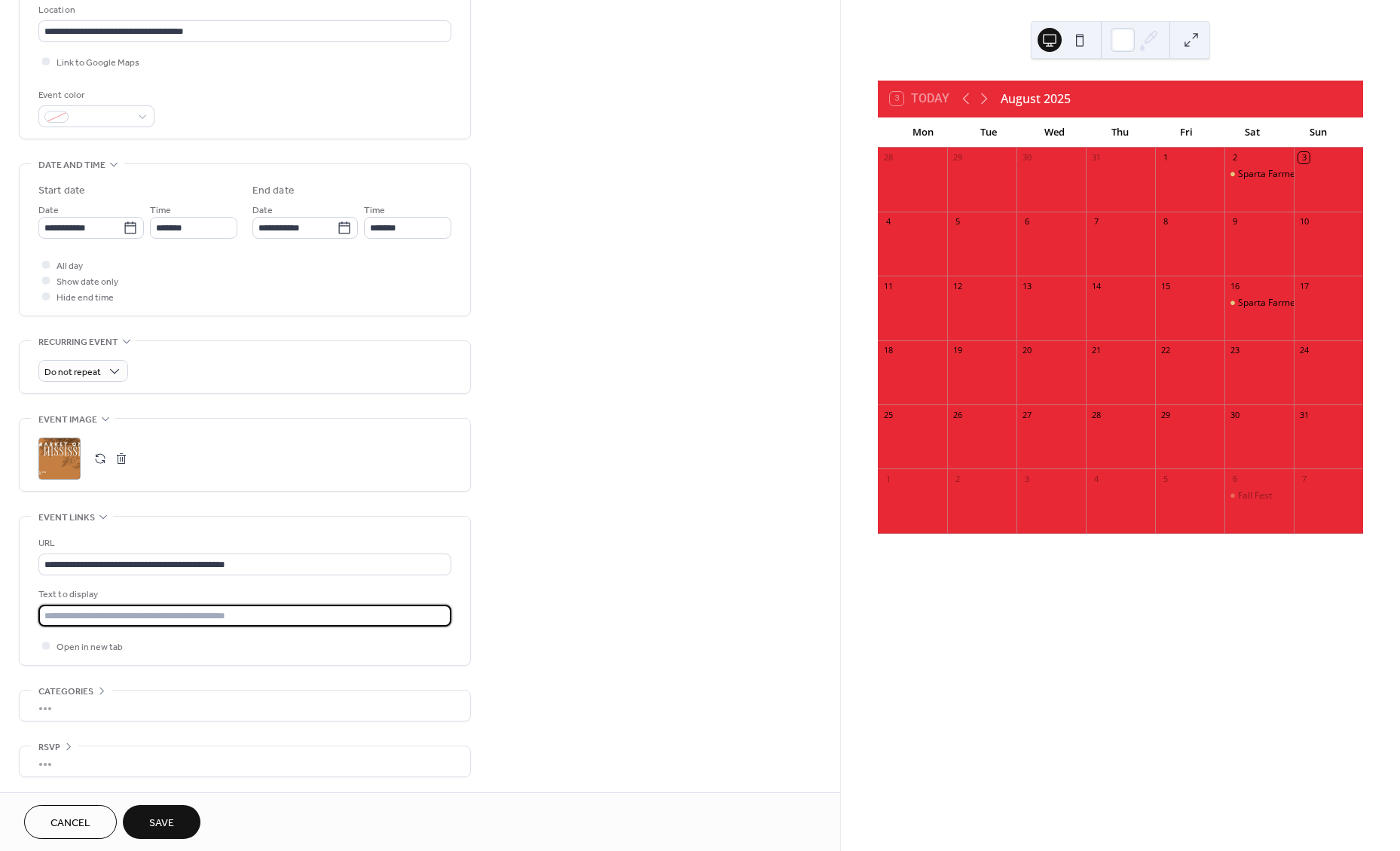 scroll, scrollTop: 334, scrollLeft: 0, axis: vertical 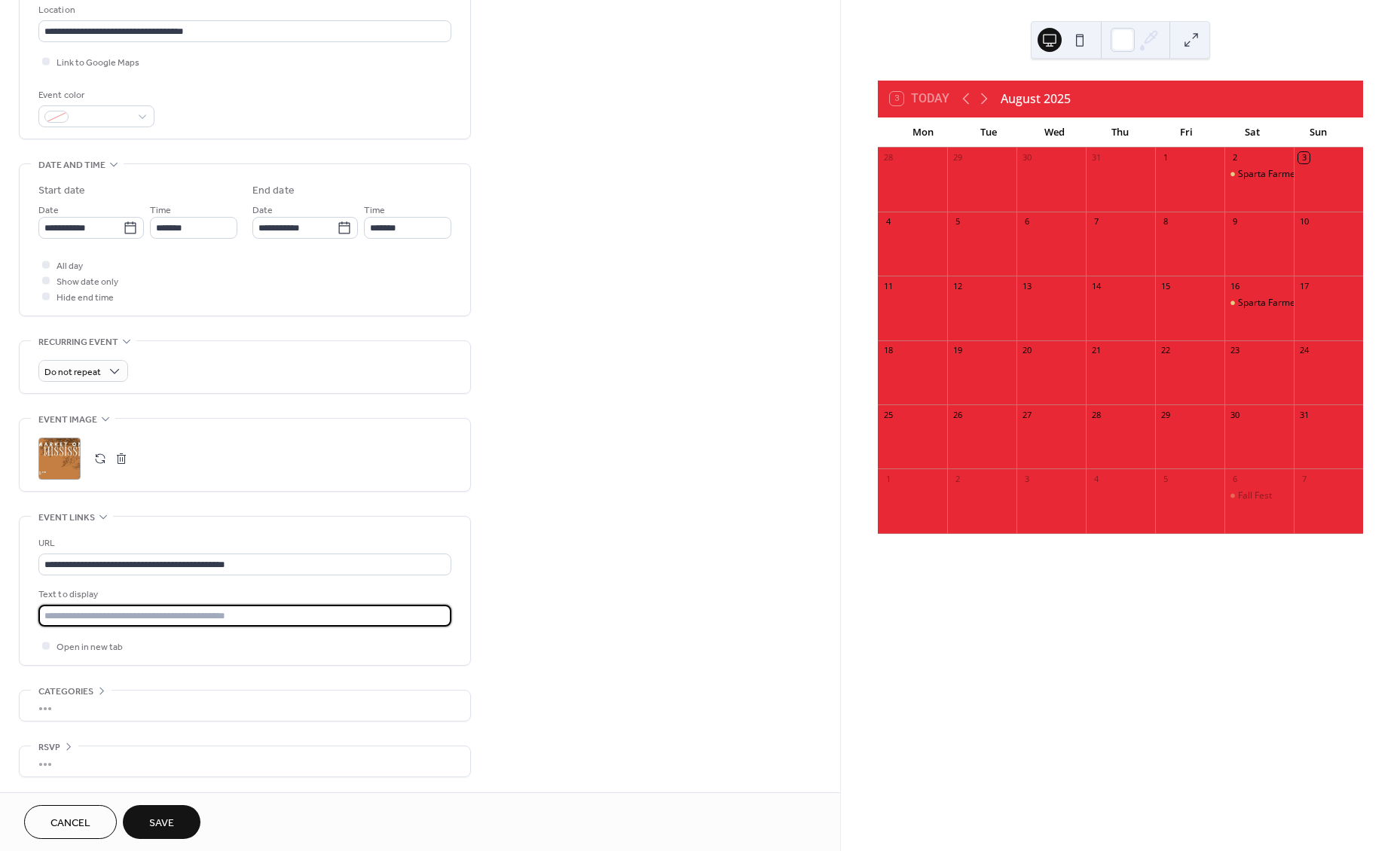 click at bounding box center [245, 615] 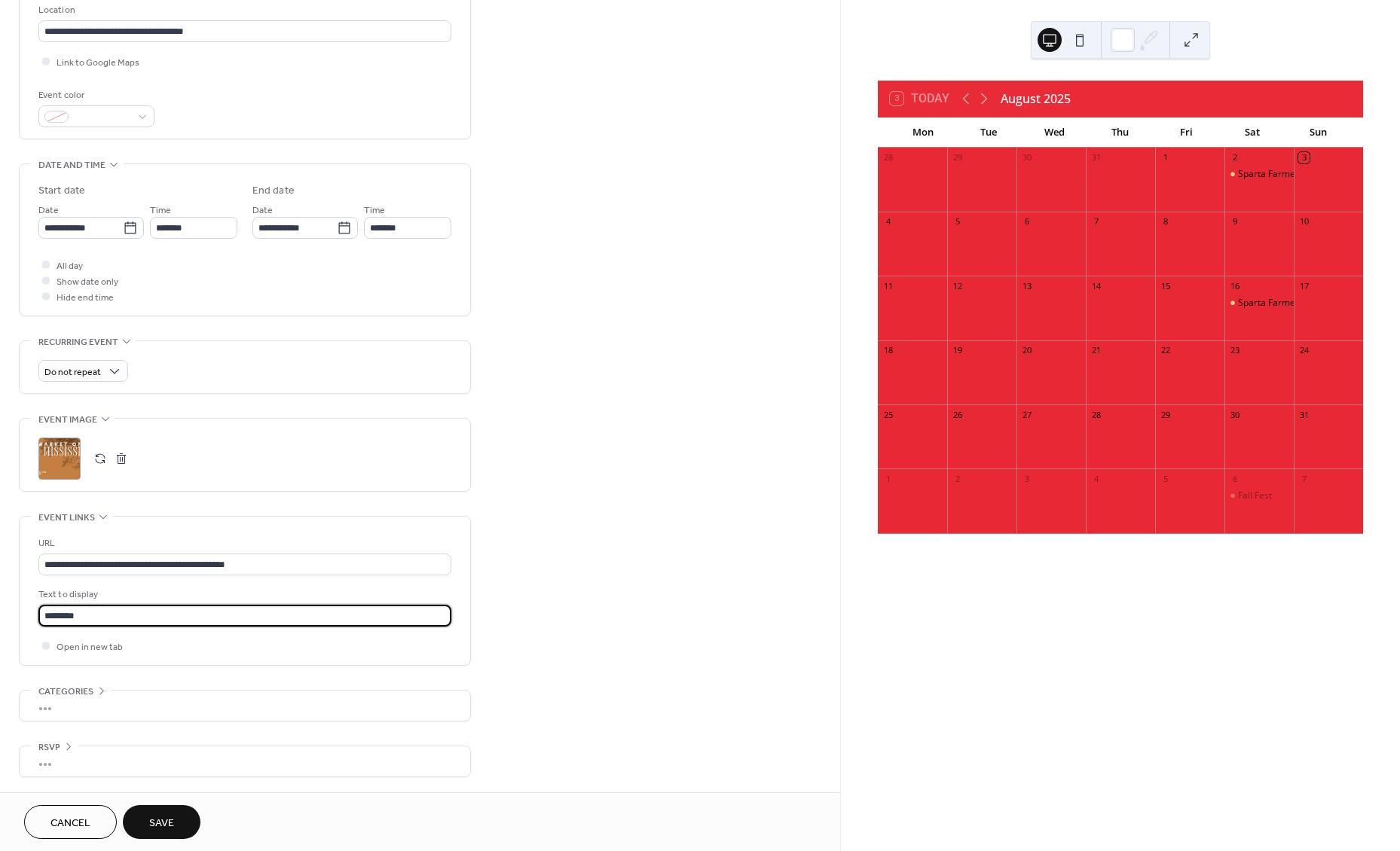 scroll, scrollTop: 334, scrollLeft: 0, axis: vertical 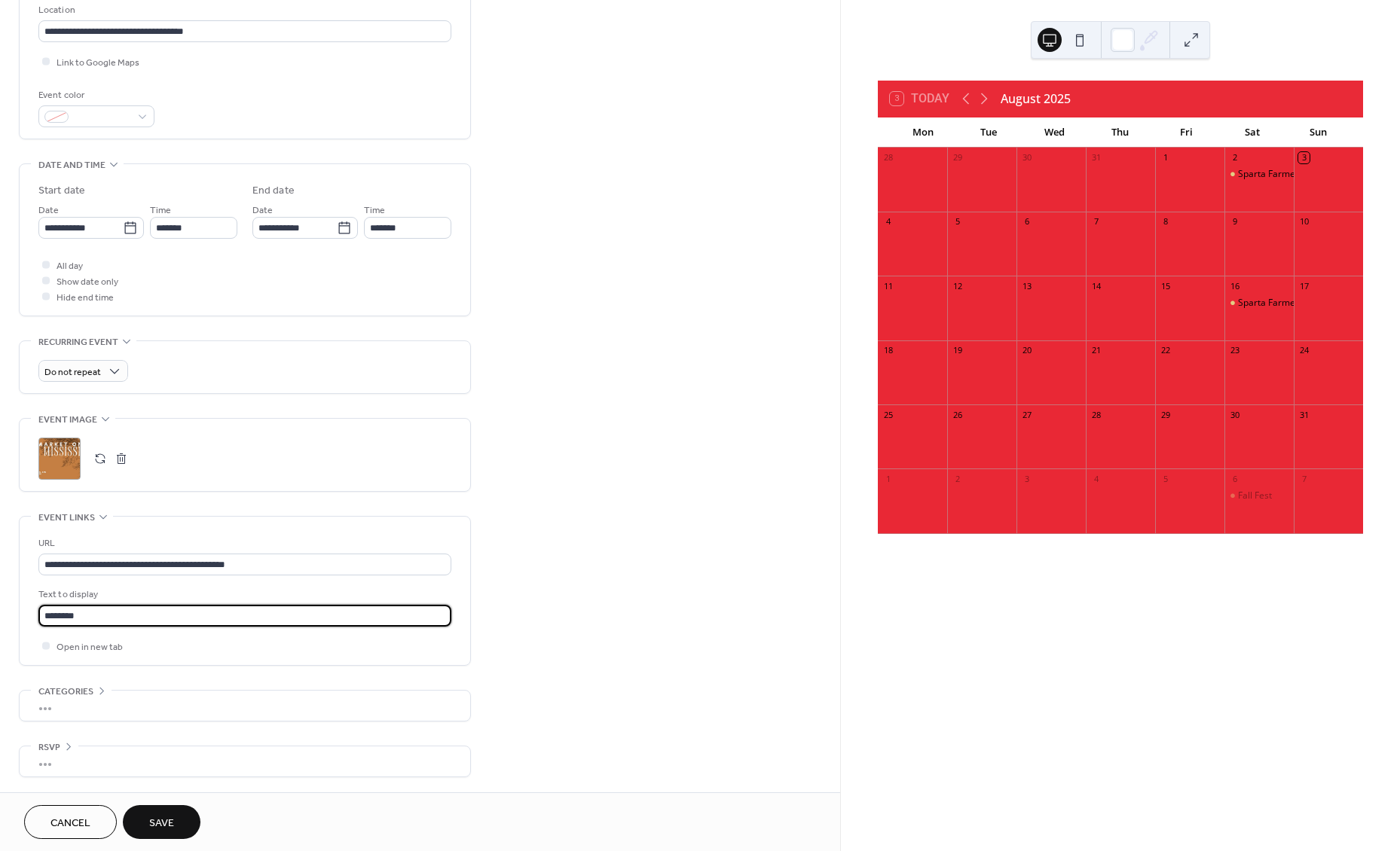 type on "********" 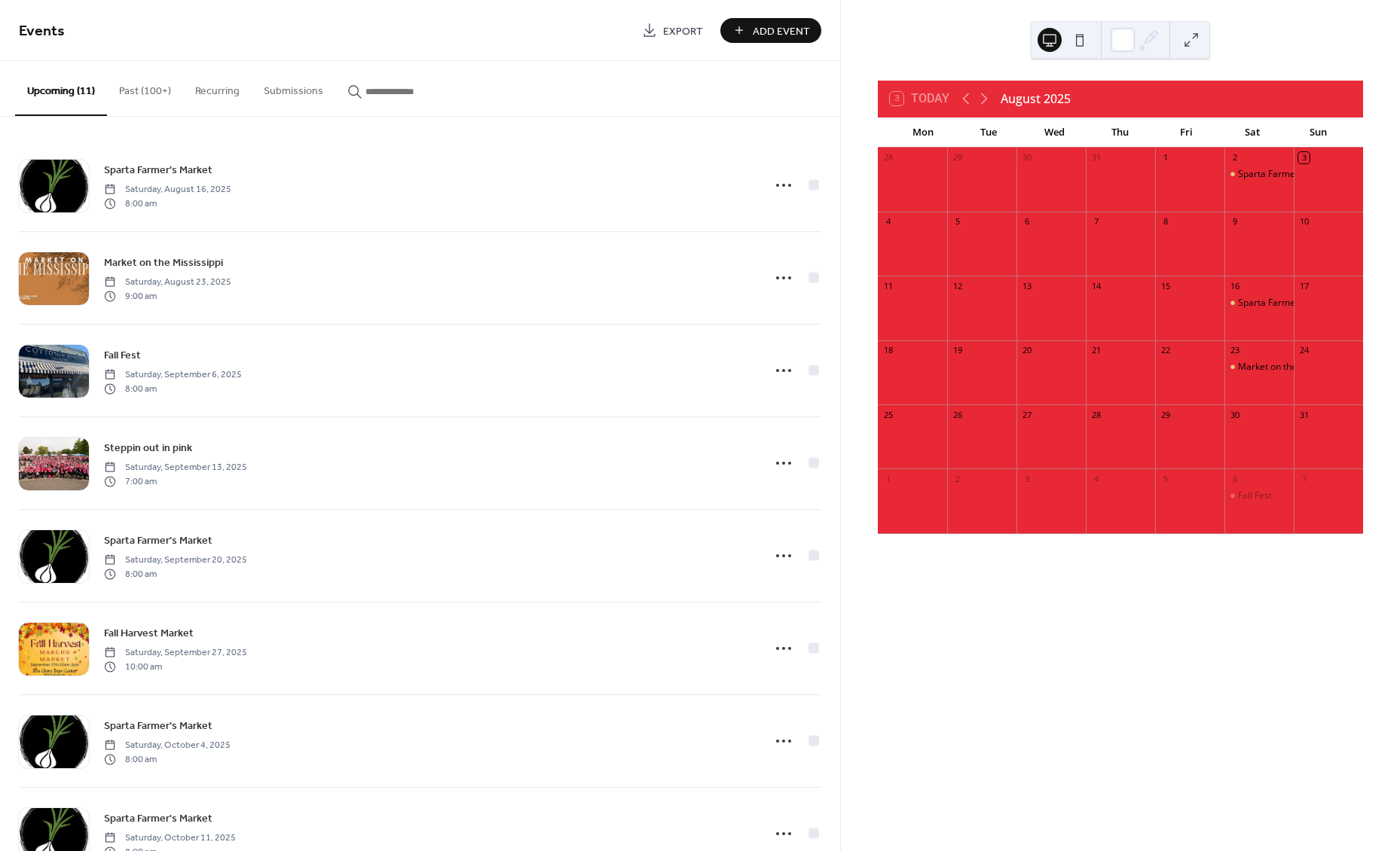click on "Add Event" at bounding box center (781, 31) 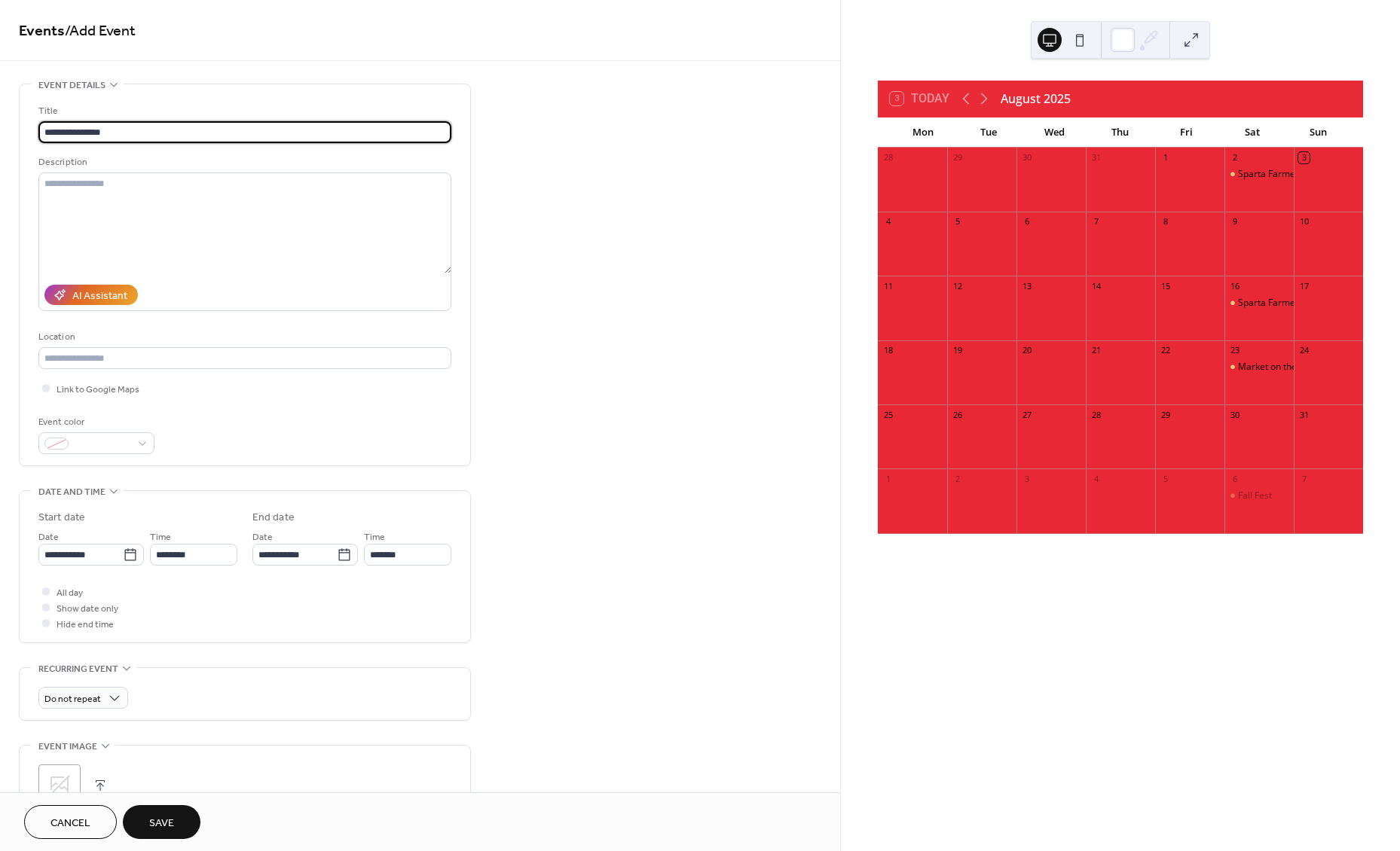 type on "**********" 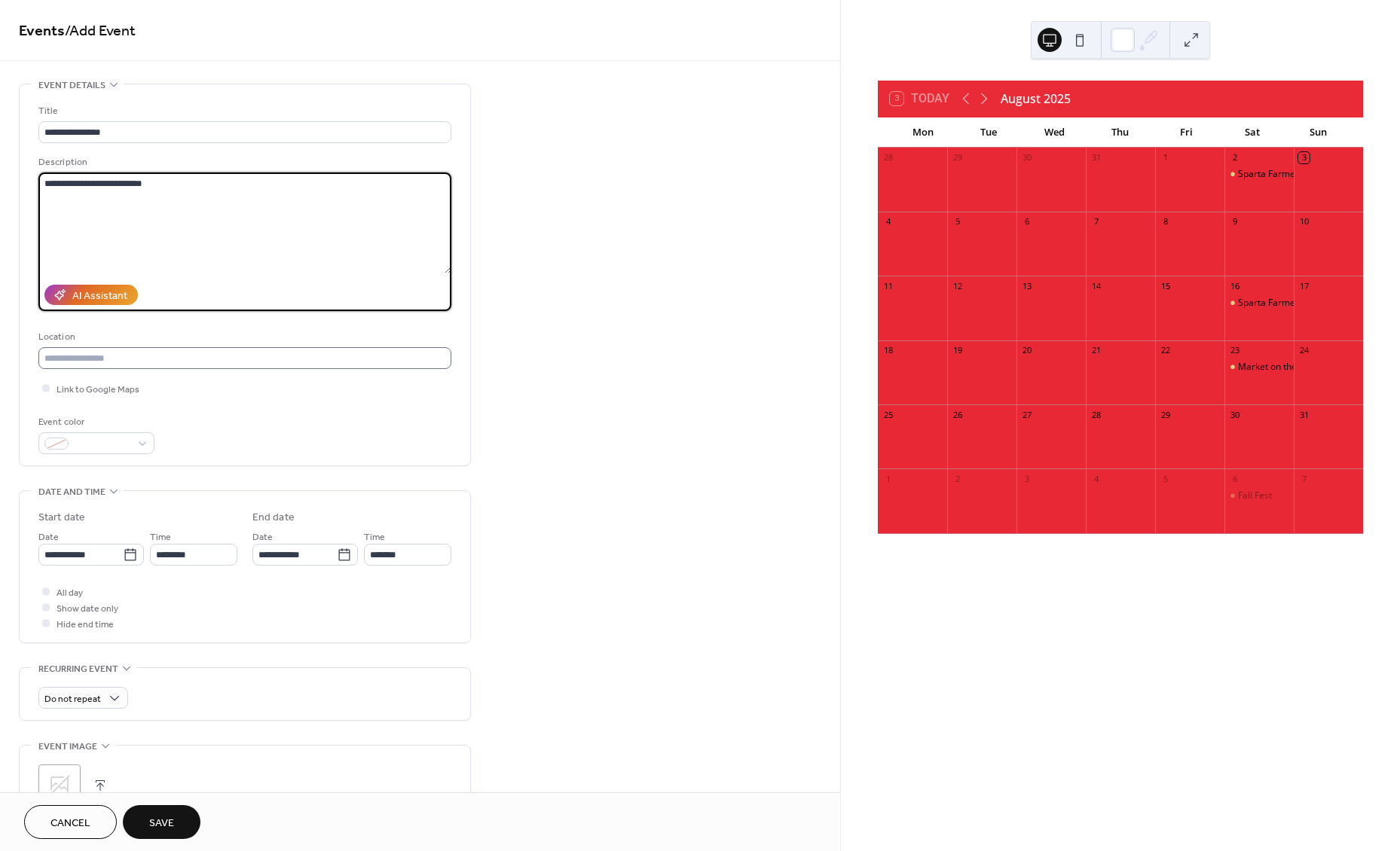 type on "**********" 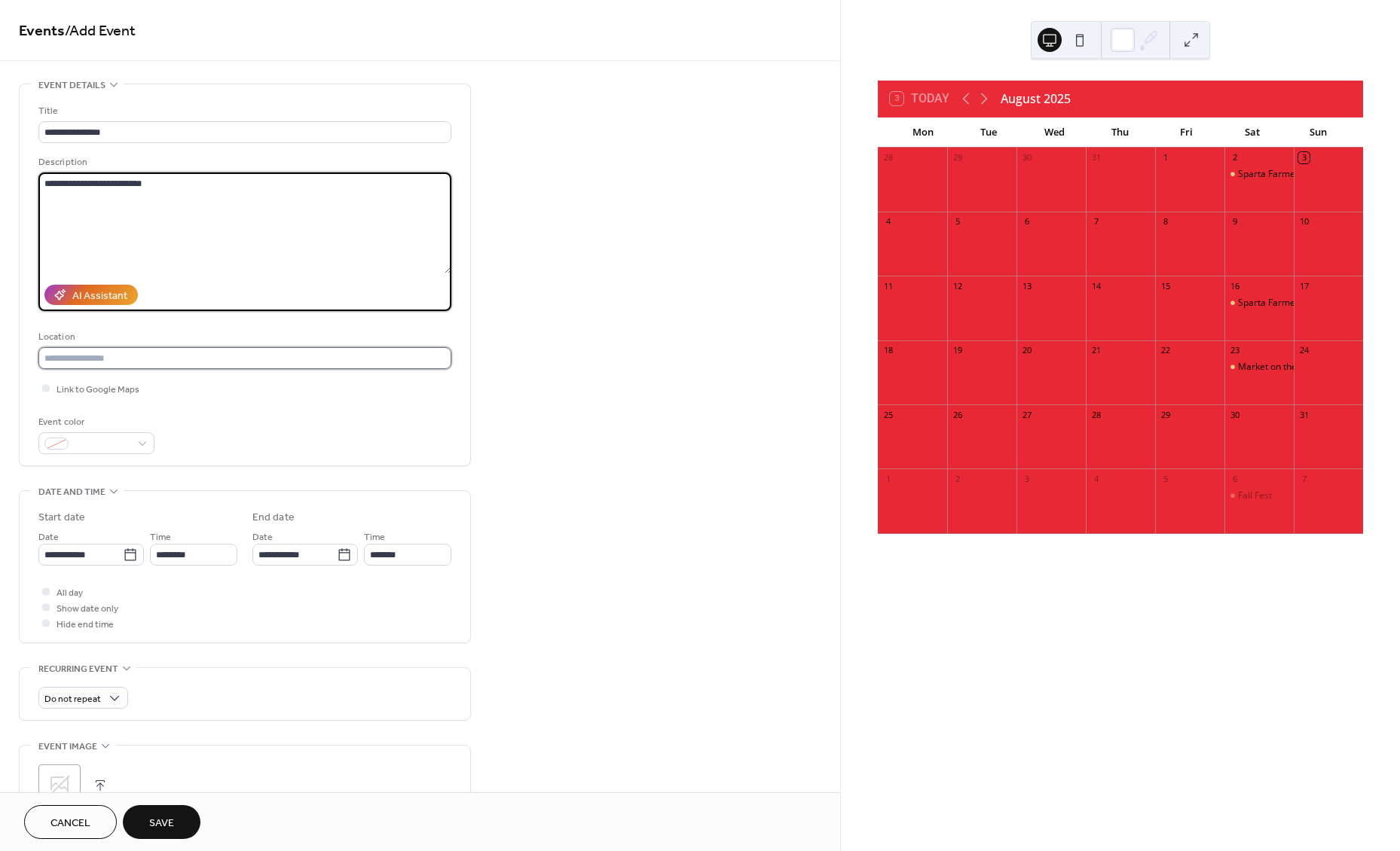 drag, startPoint x: 73, startPoint y: 361, endPoint x: 82, endPoint y: 361, distance: 9 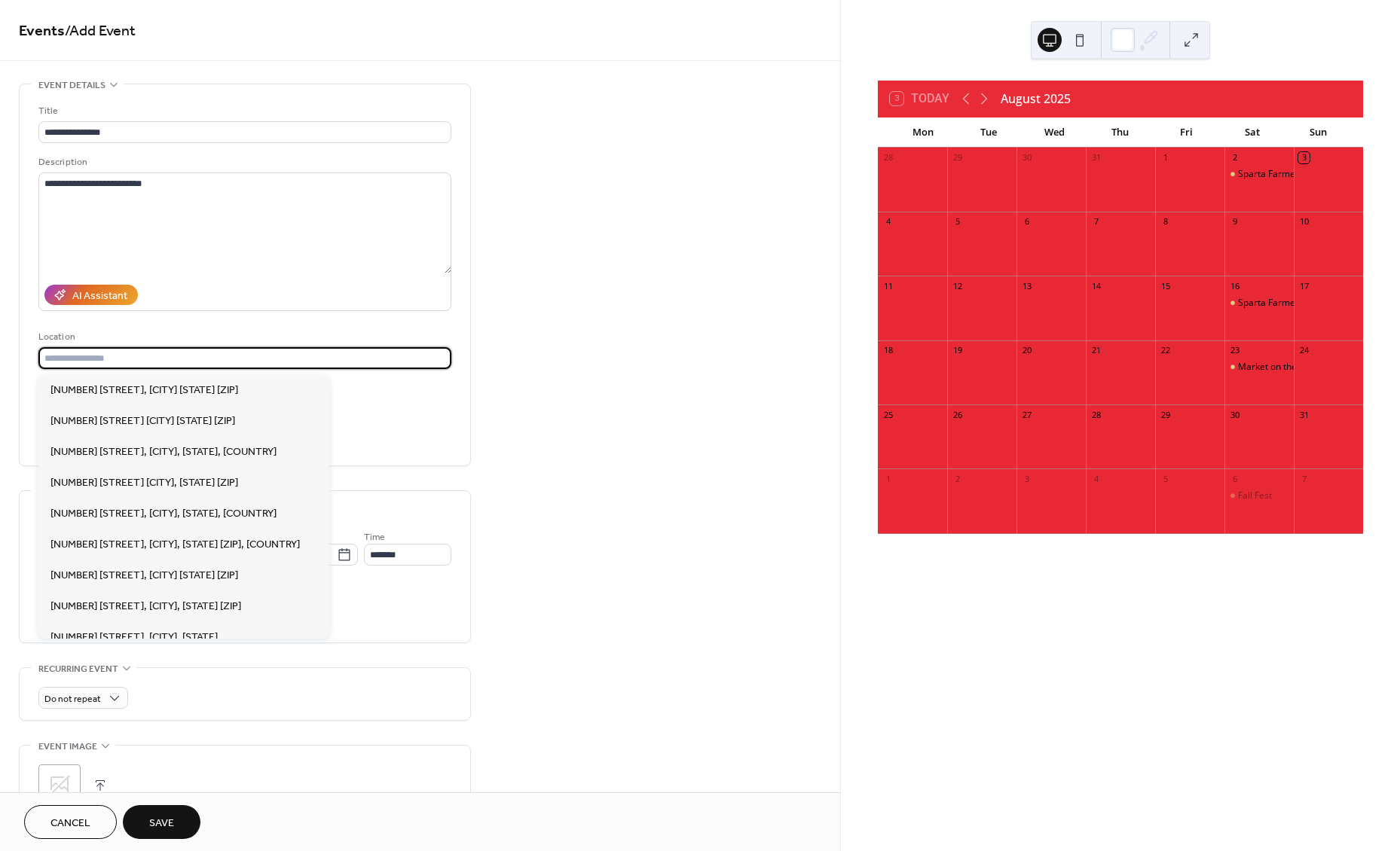 click at bounding box center [245, 358] 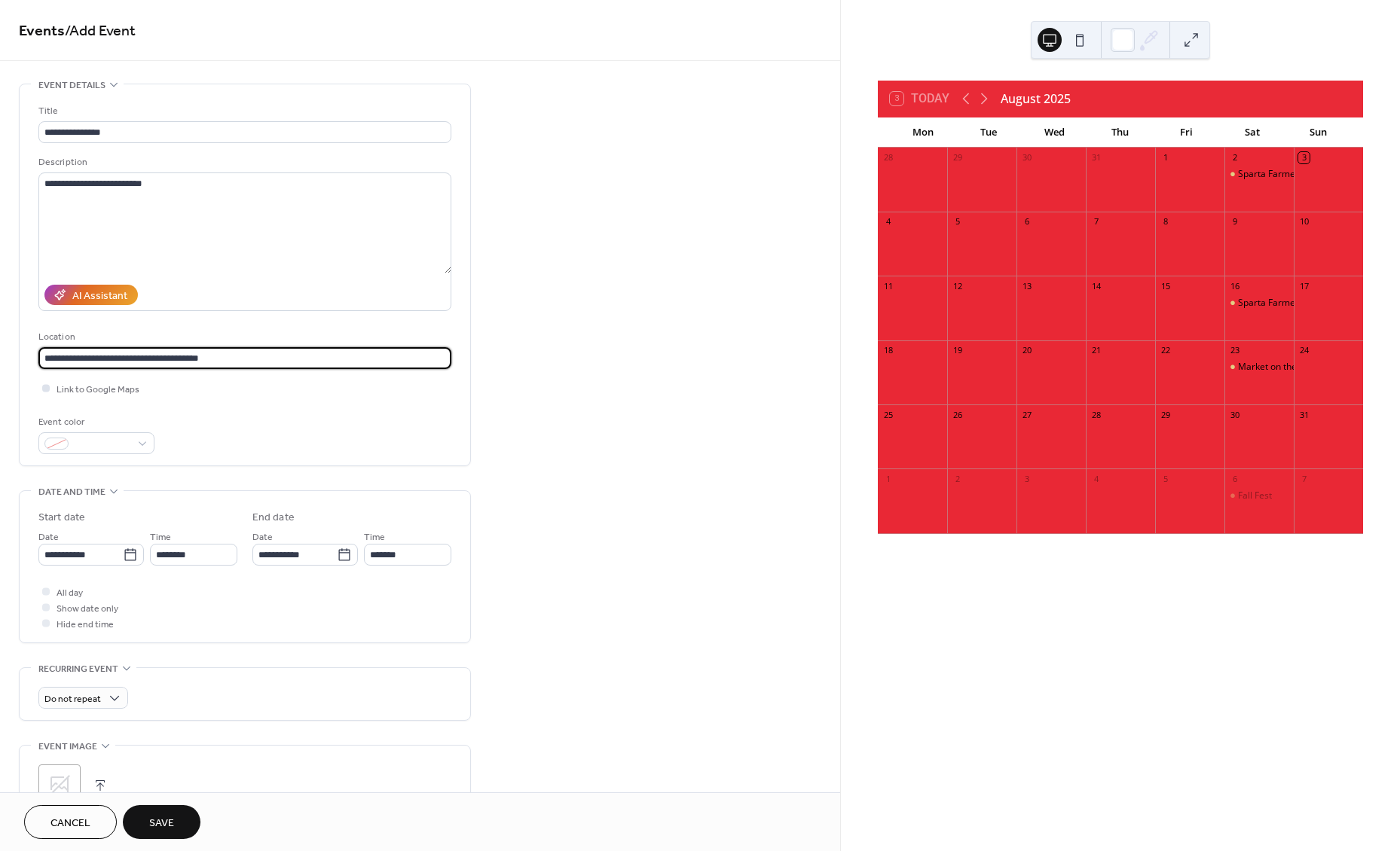 type on "**********" 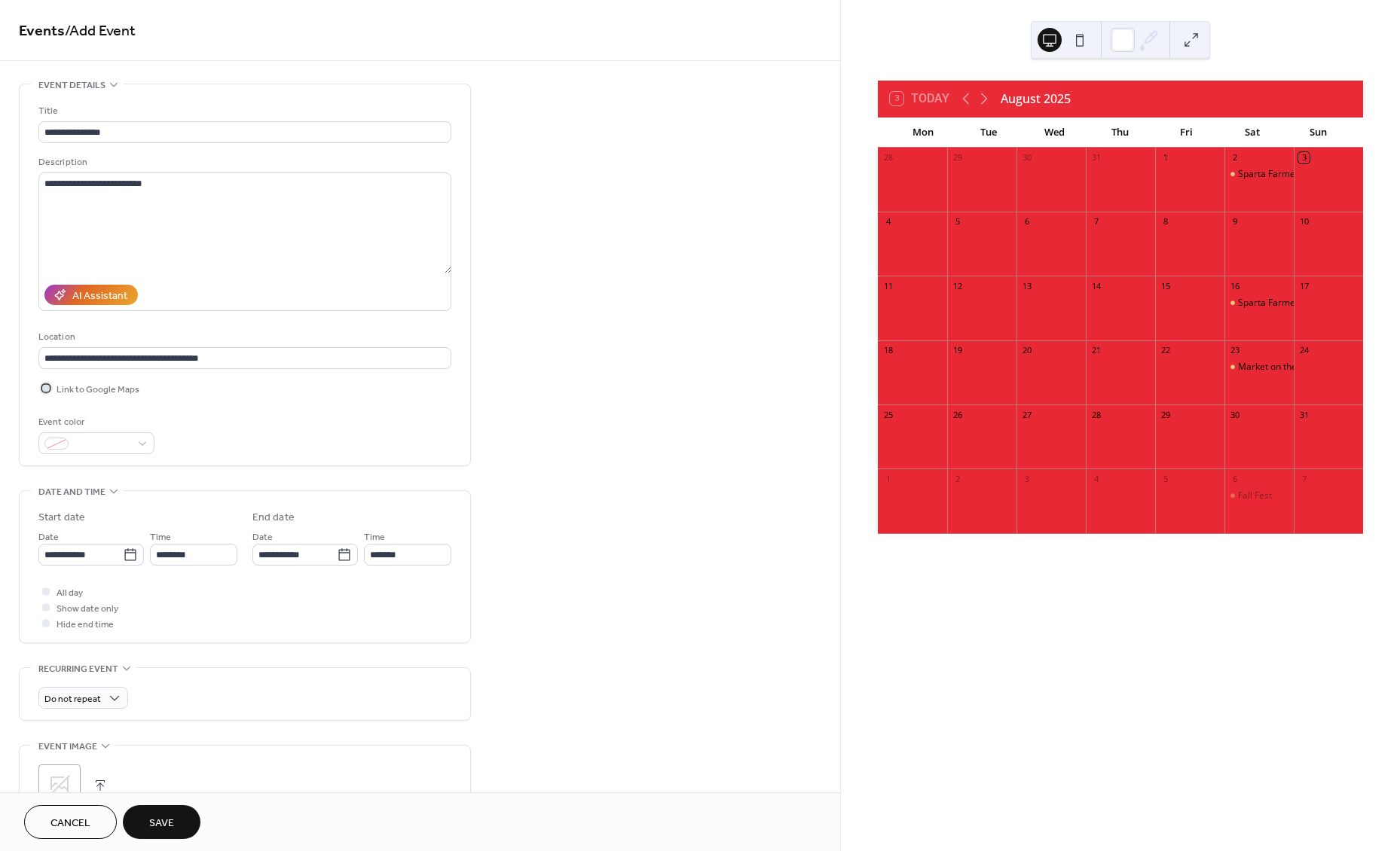 click at bounding box center [46, 388] 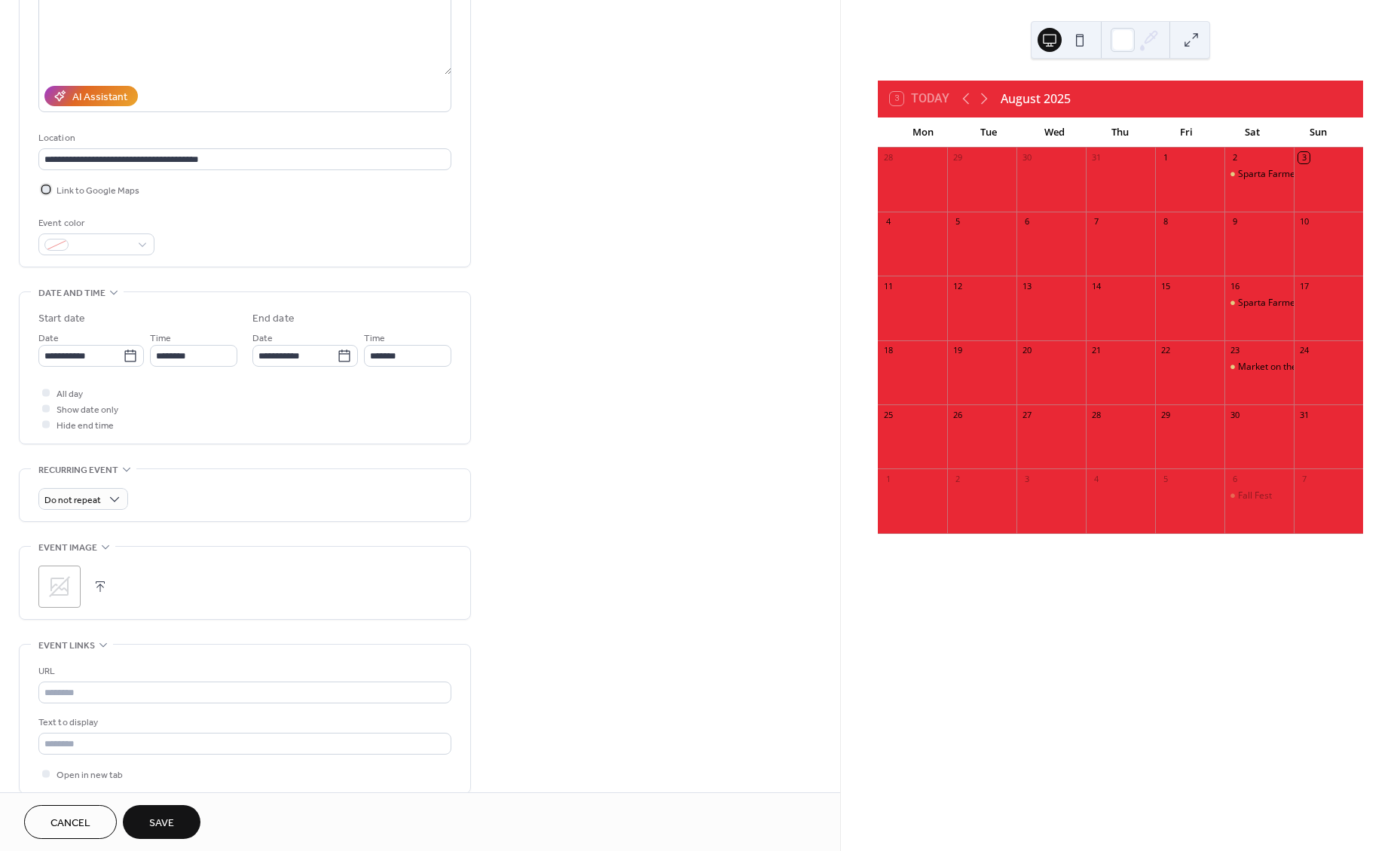 scroll, scrollTop: 210, scrollLeft: 0, axis: vertical 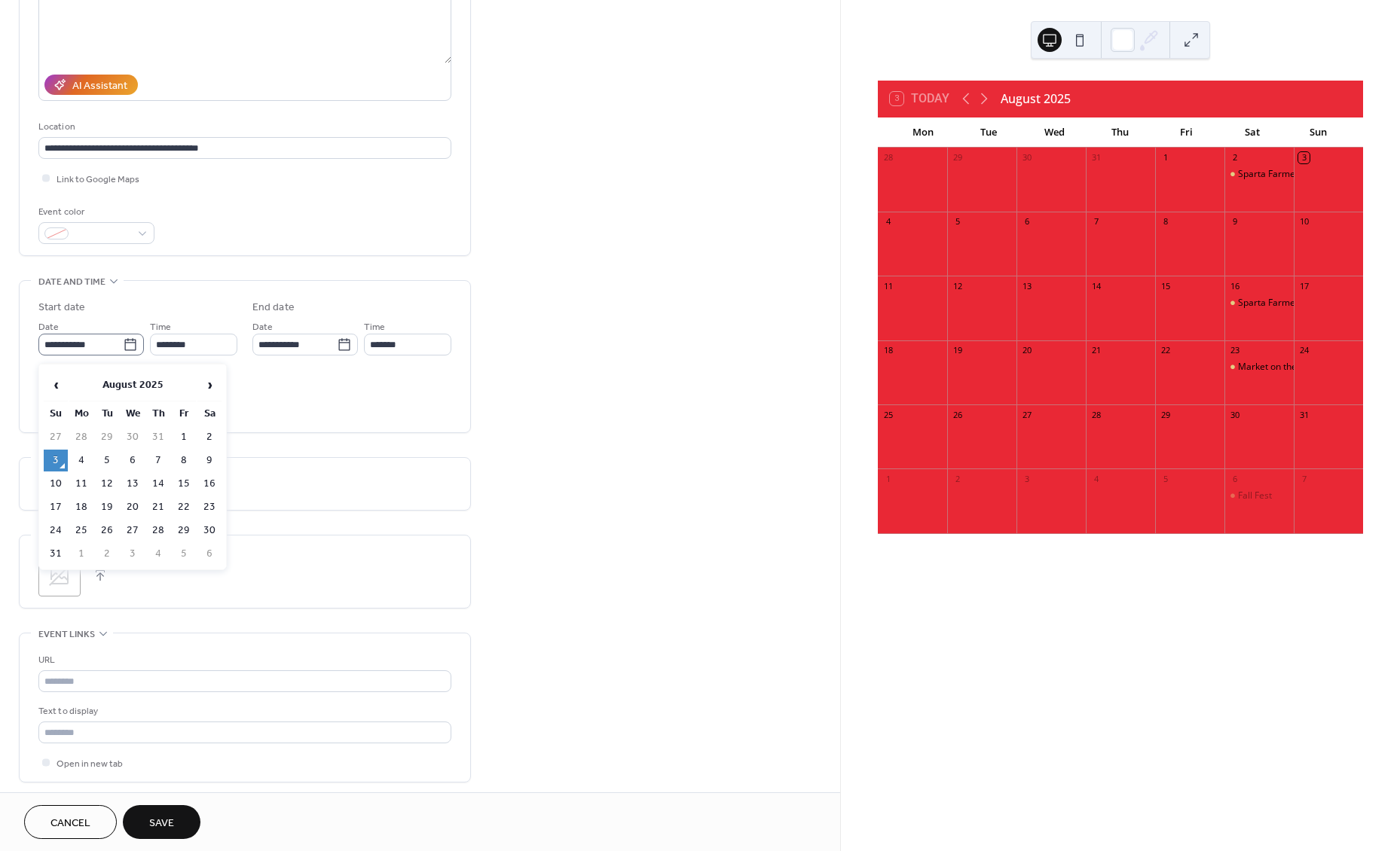 click 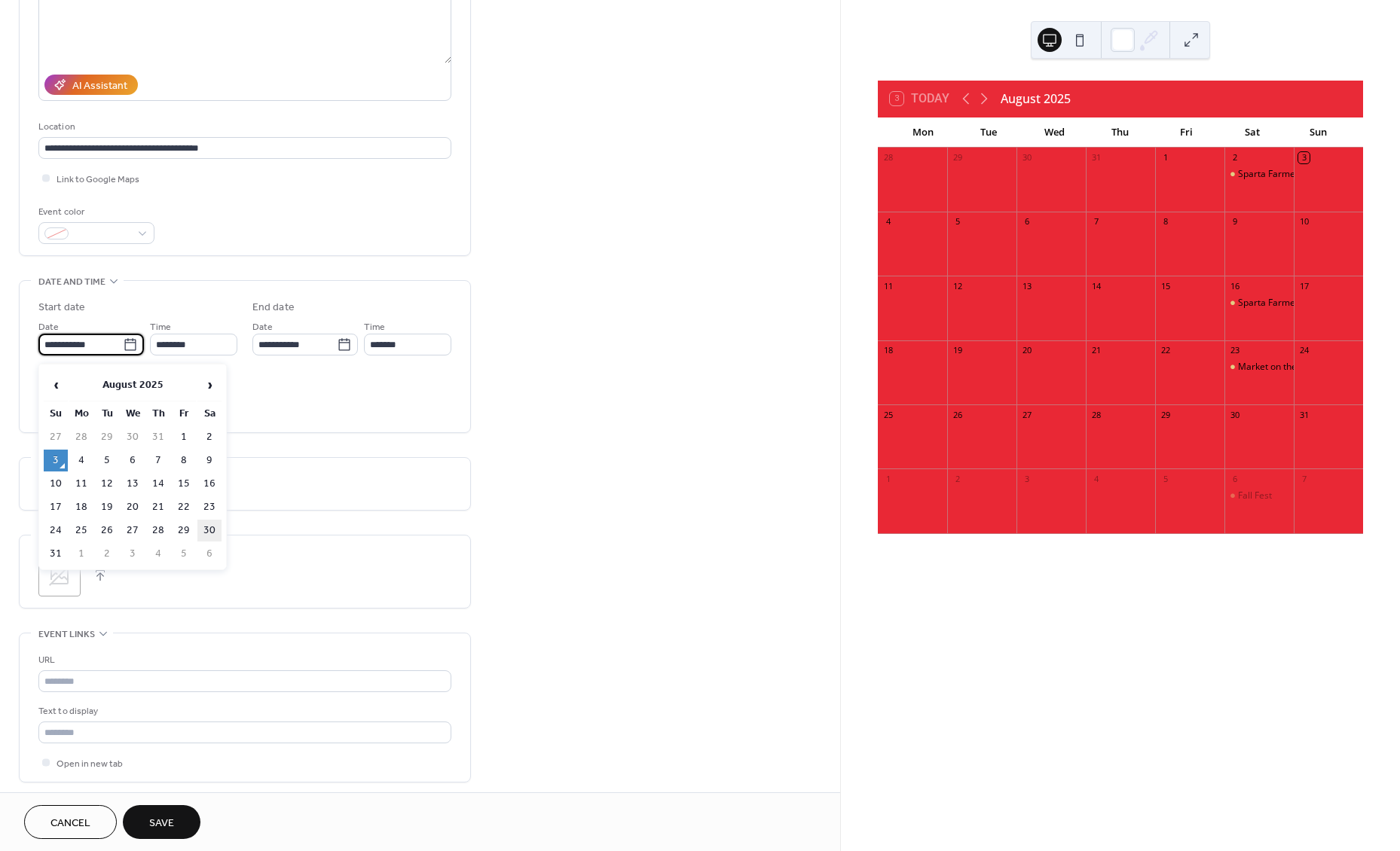 click on "30" at bounding box center [209, 530] 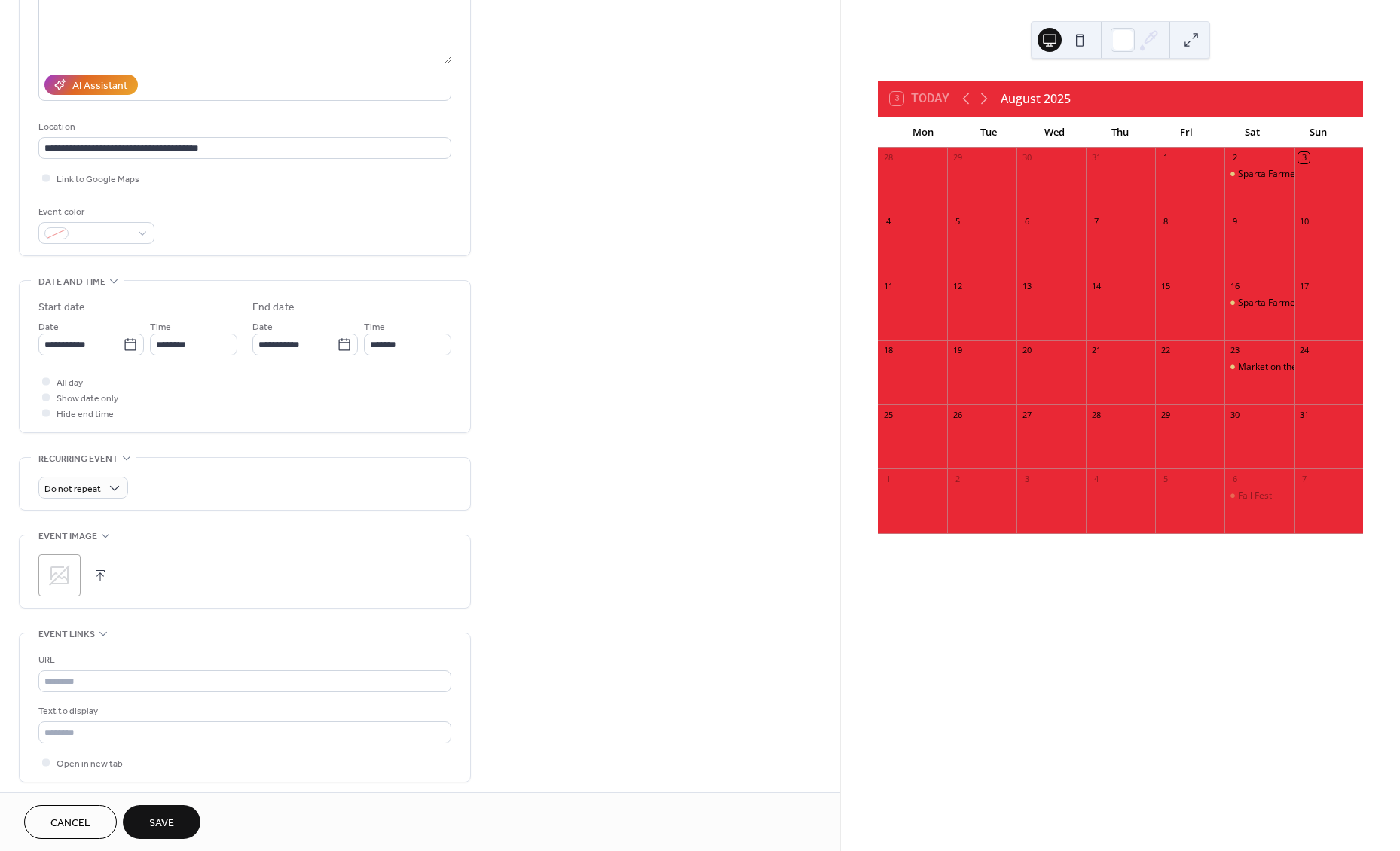 type on "**********" 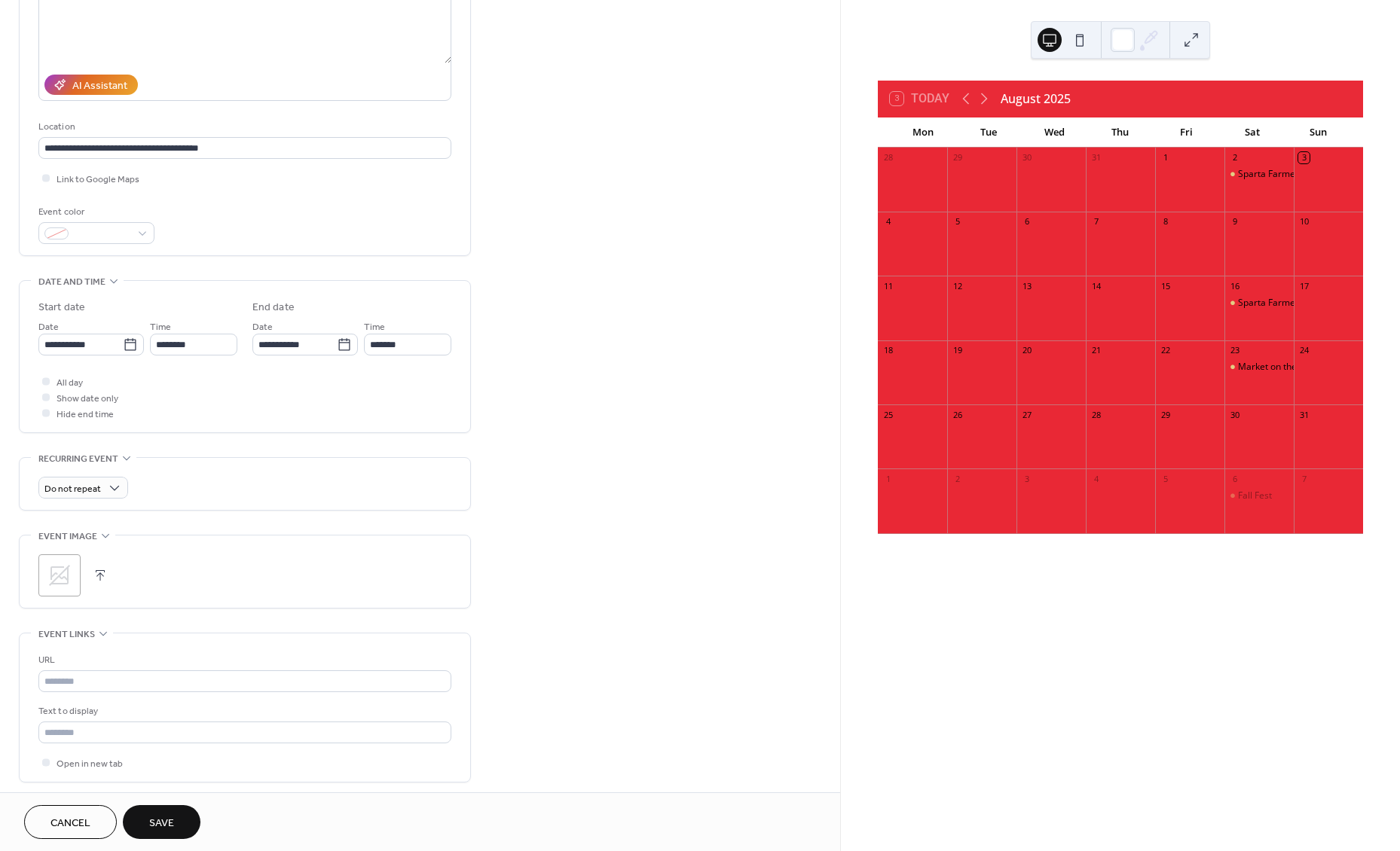 type on "**********" 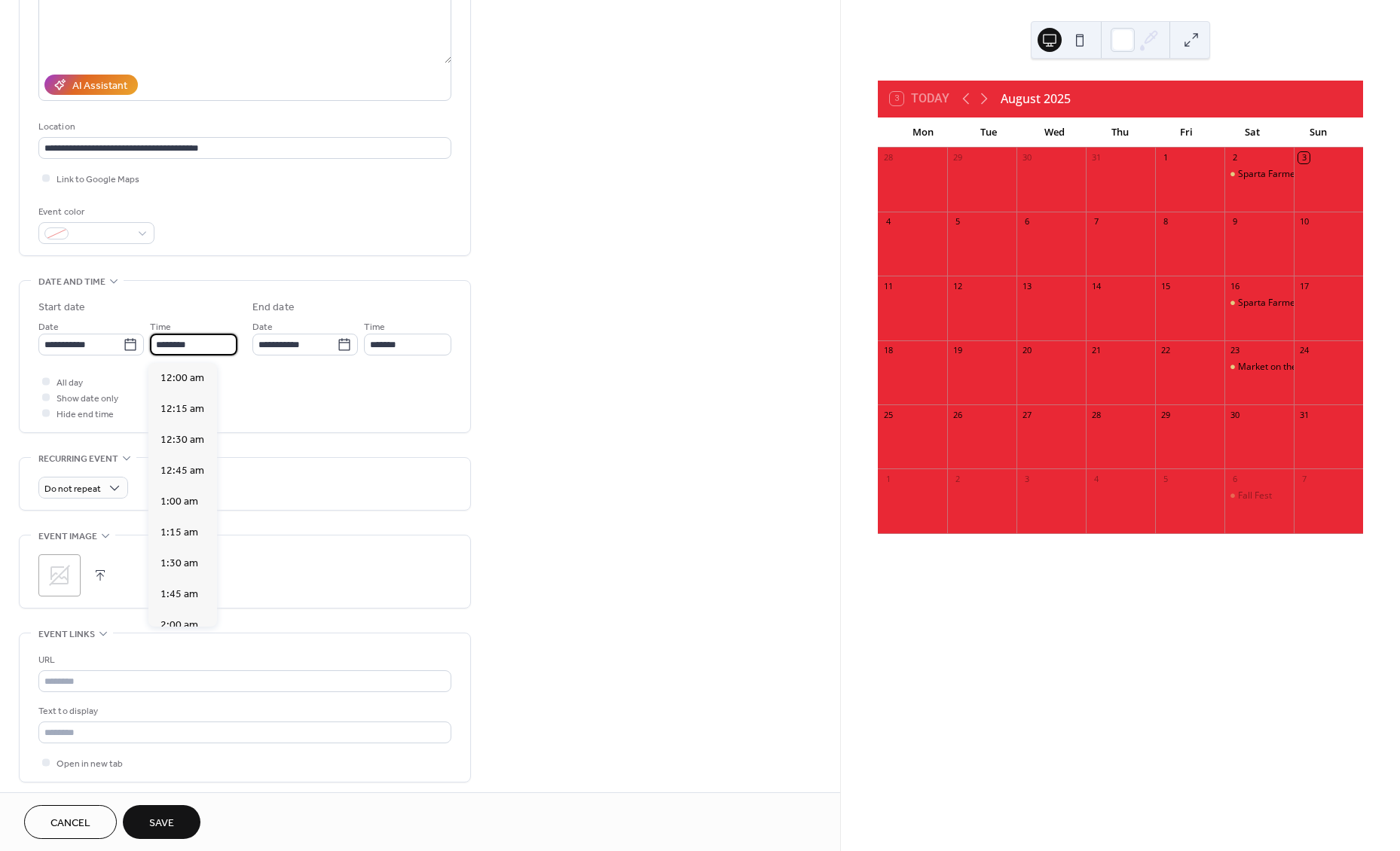 click on "********" at bounding box center (194, 344) 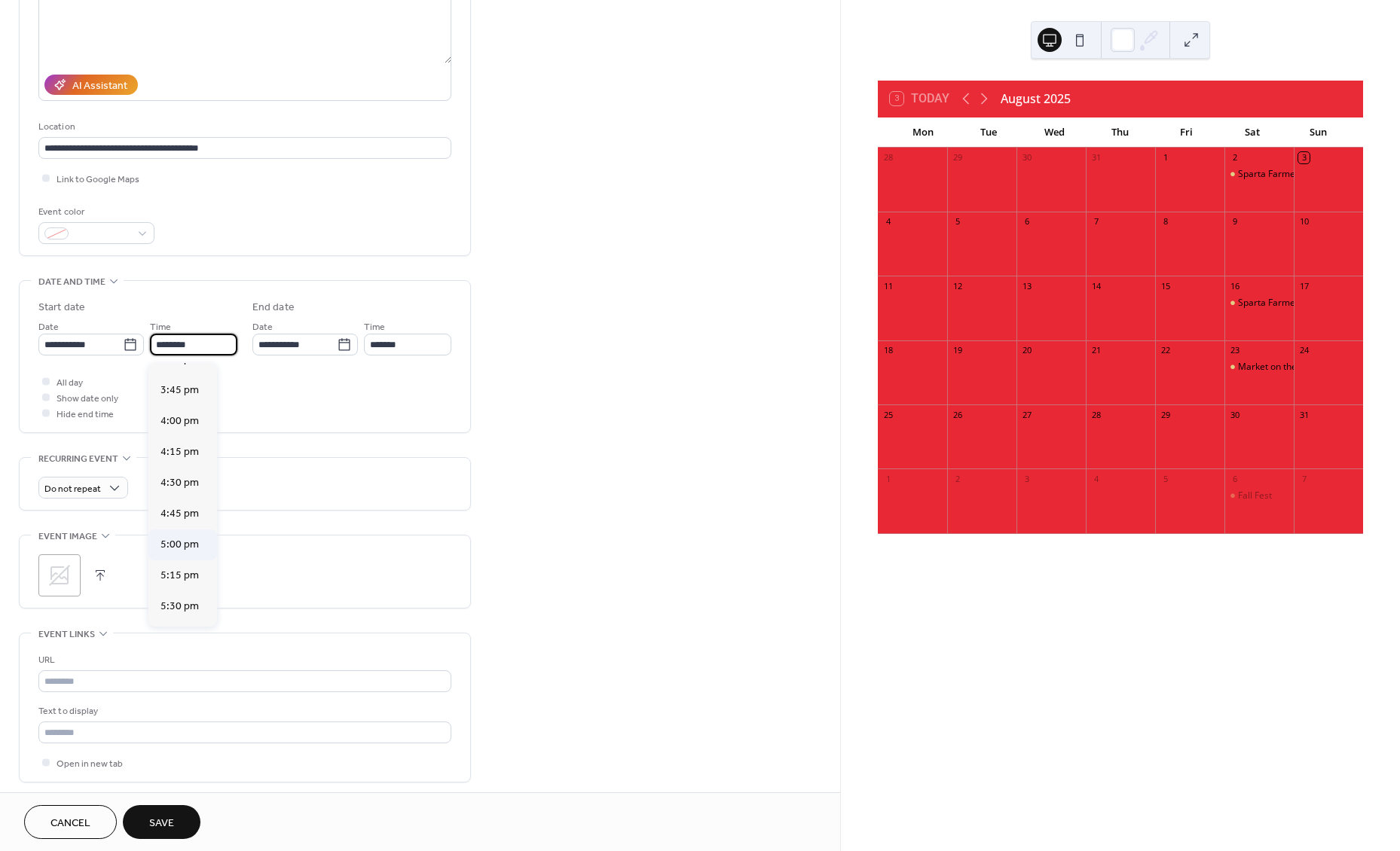 scroll, scrollTop: 1934, scrollLeft: 0, axis: vertical 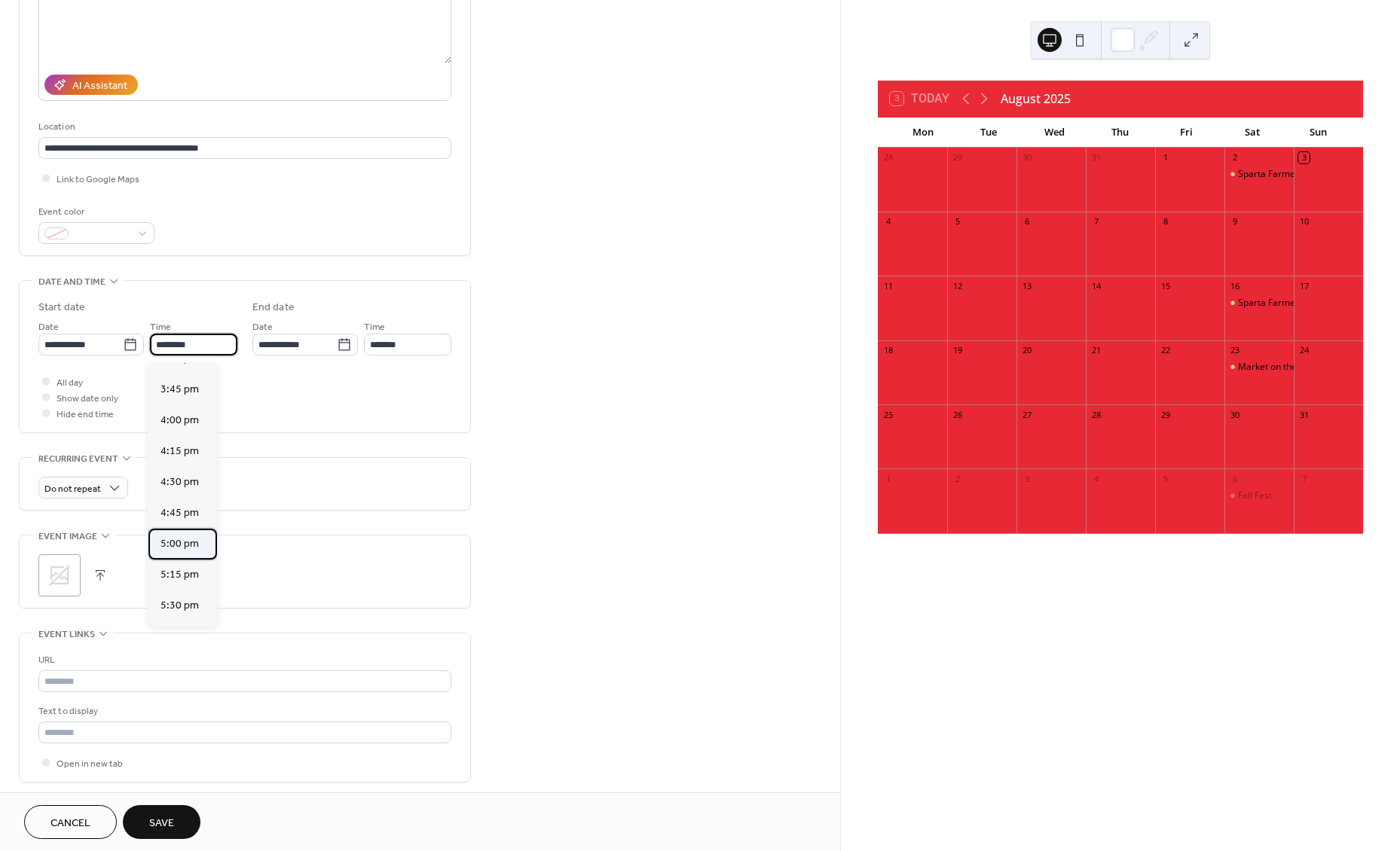 click on "5:00 pm" at bounding box center [179, 544] 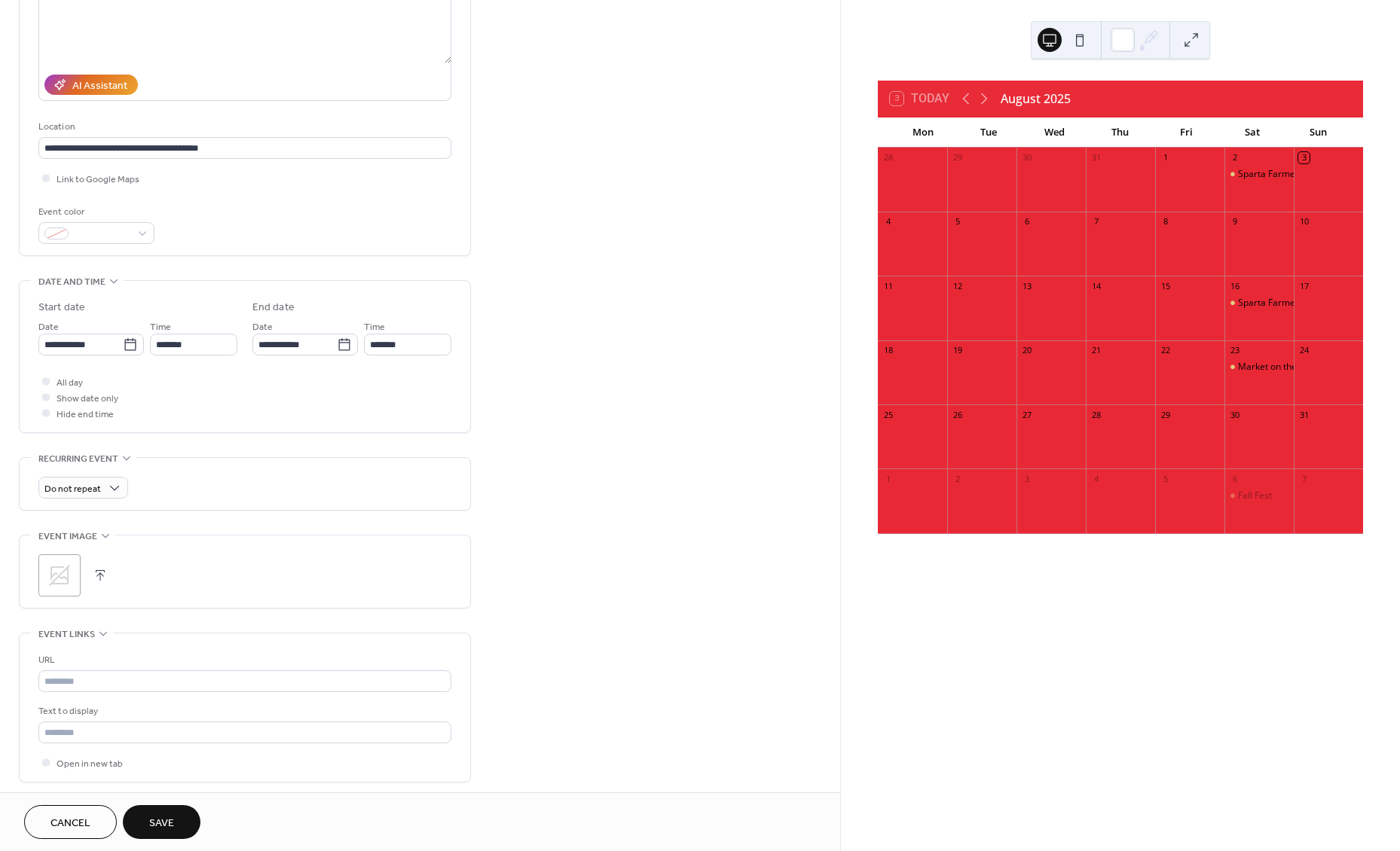 type on "*******" 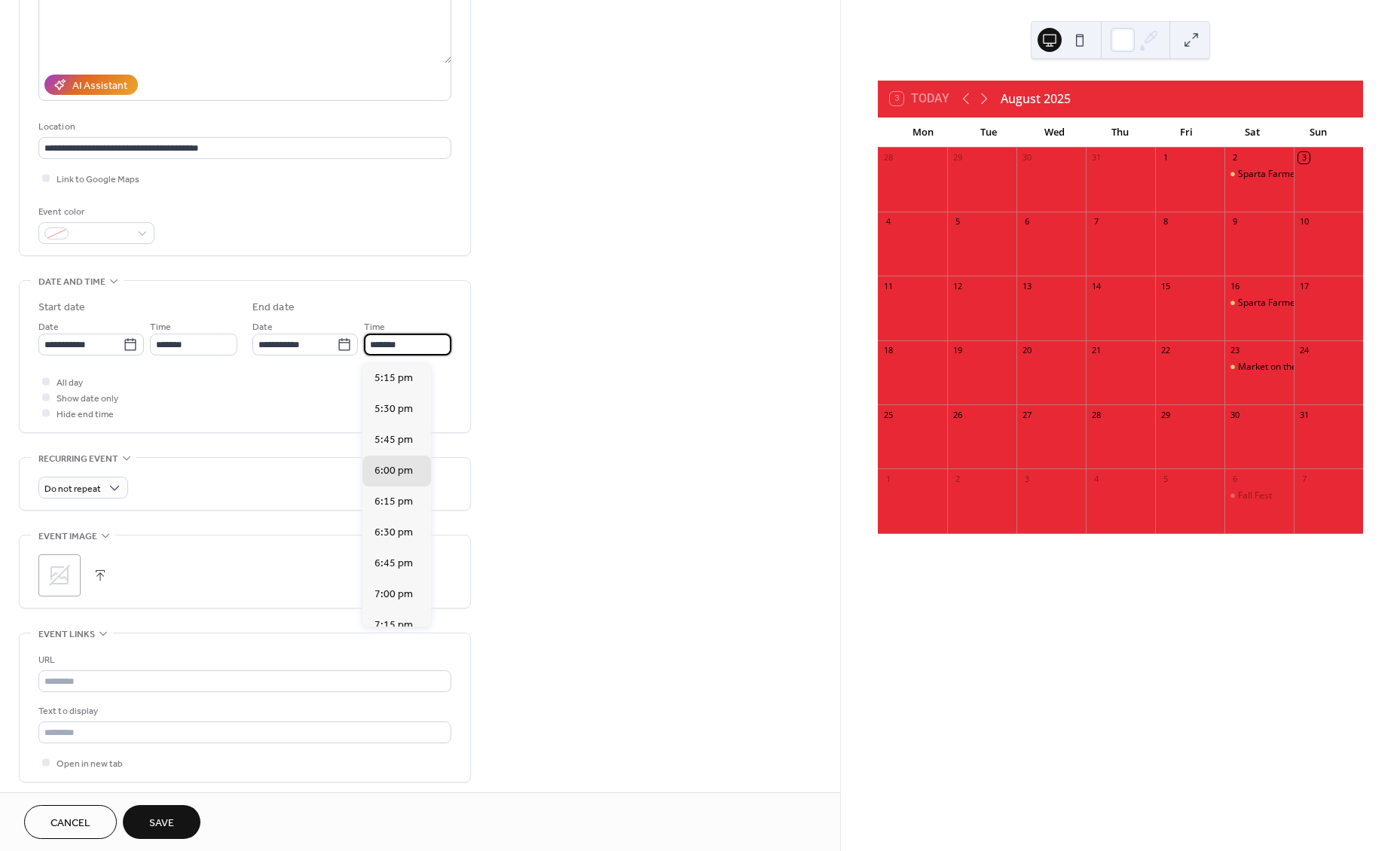 click on "*******" at bounding box center (408, 344) 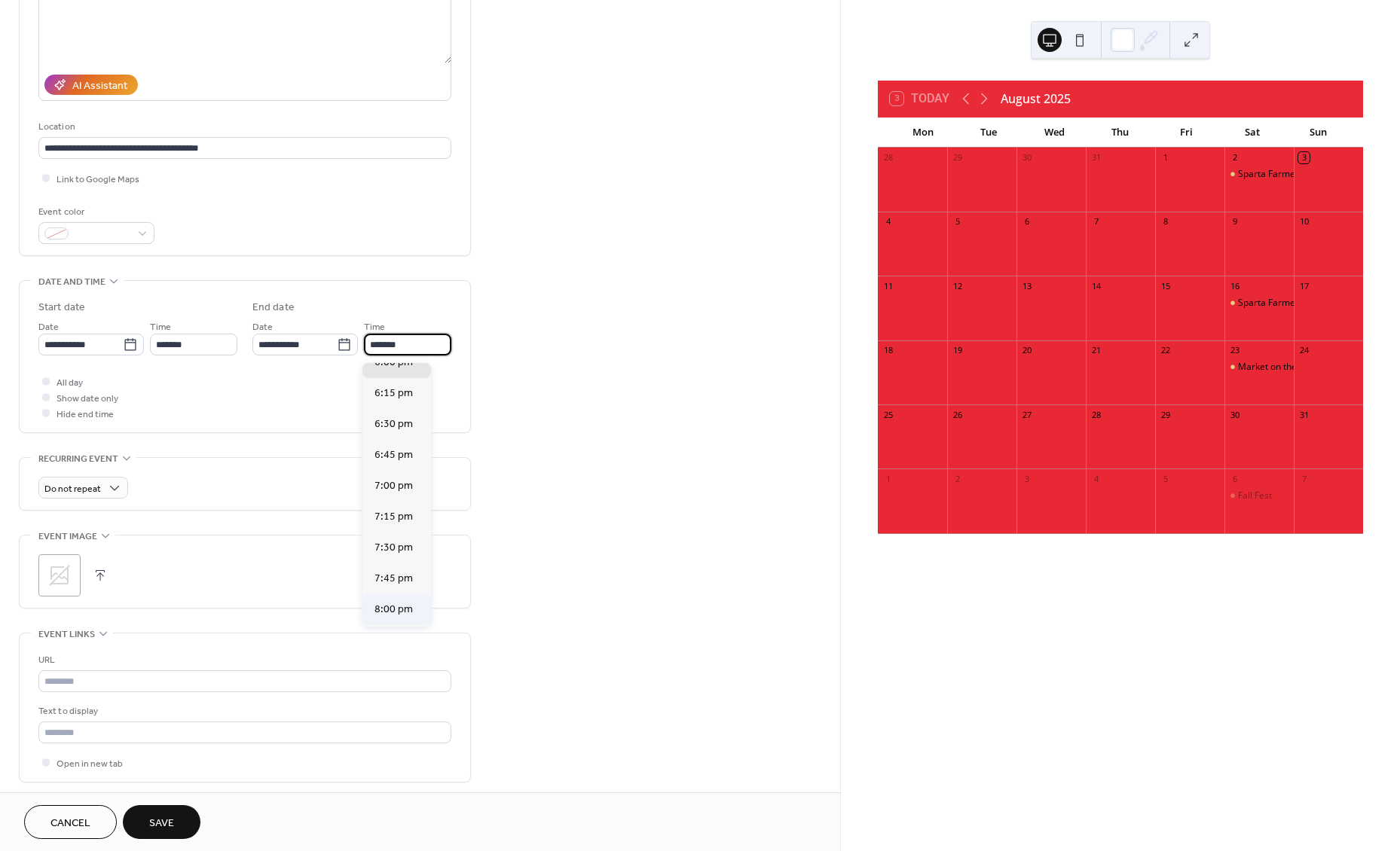 scroll, scrollTop: 117, scrollLeft: 0, axis: vertical 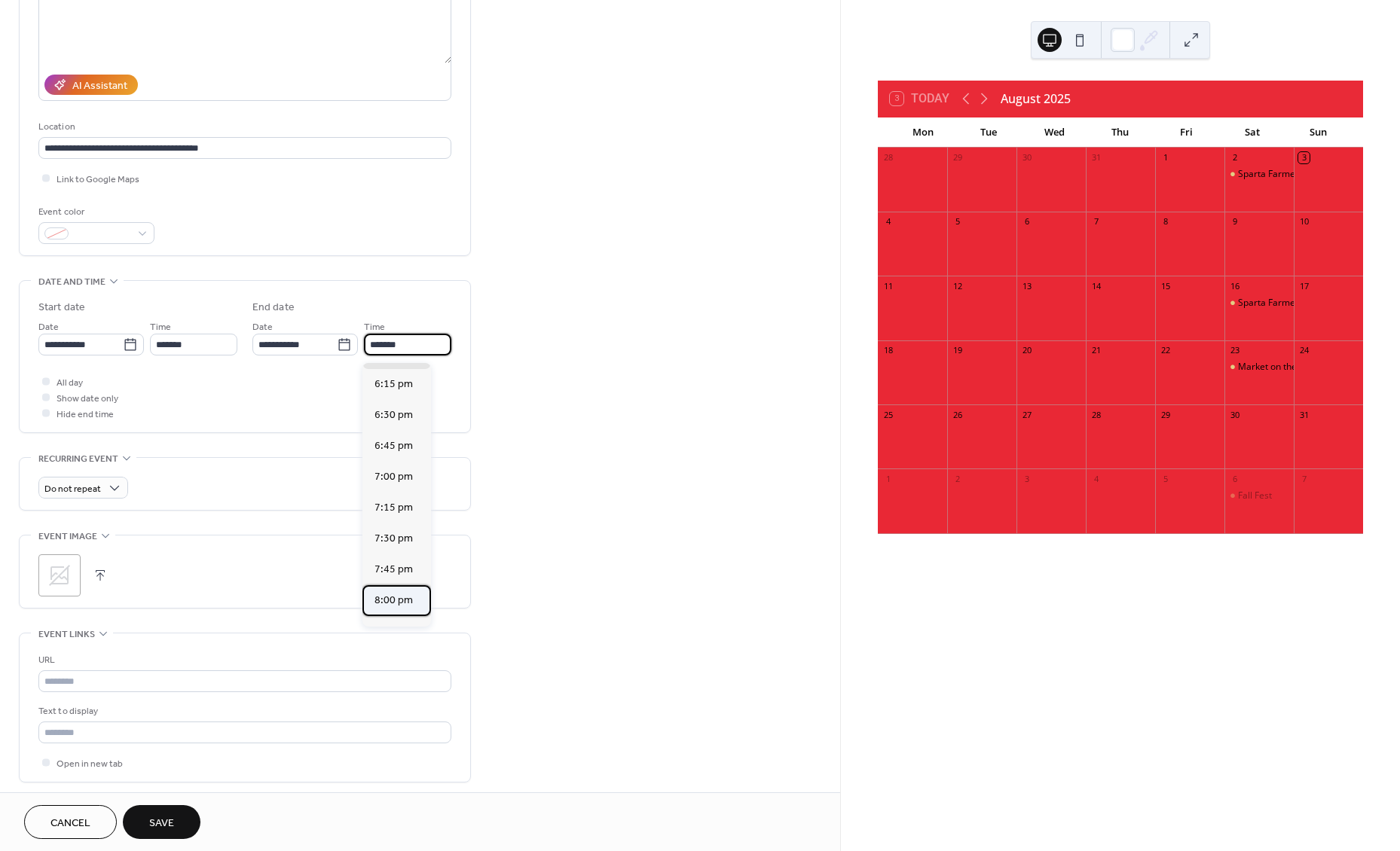 click on "8:00 pm" at bounding box center (393, 600) 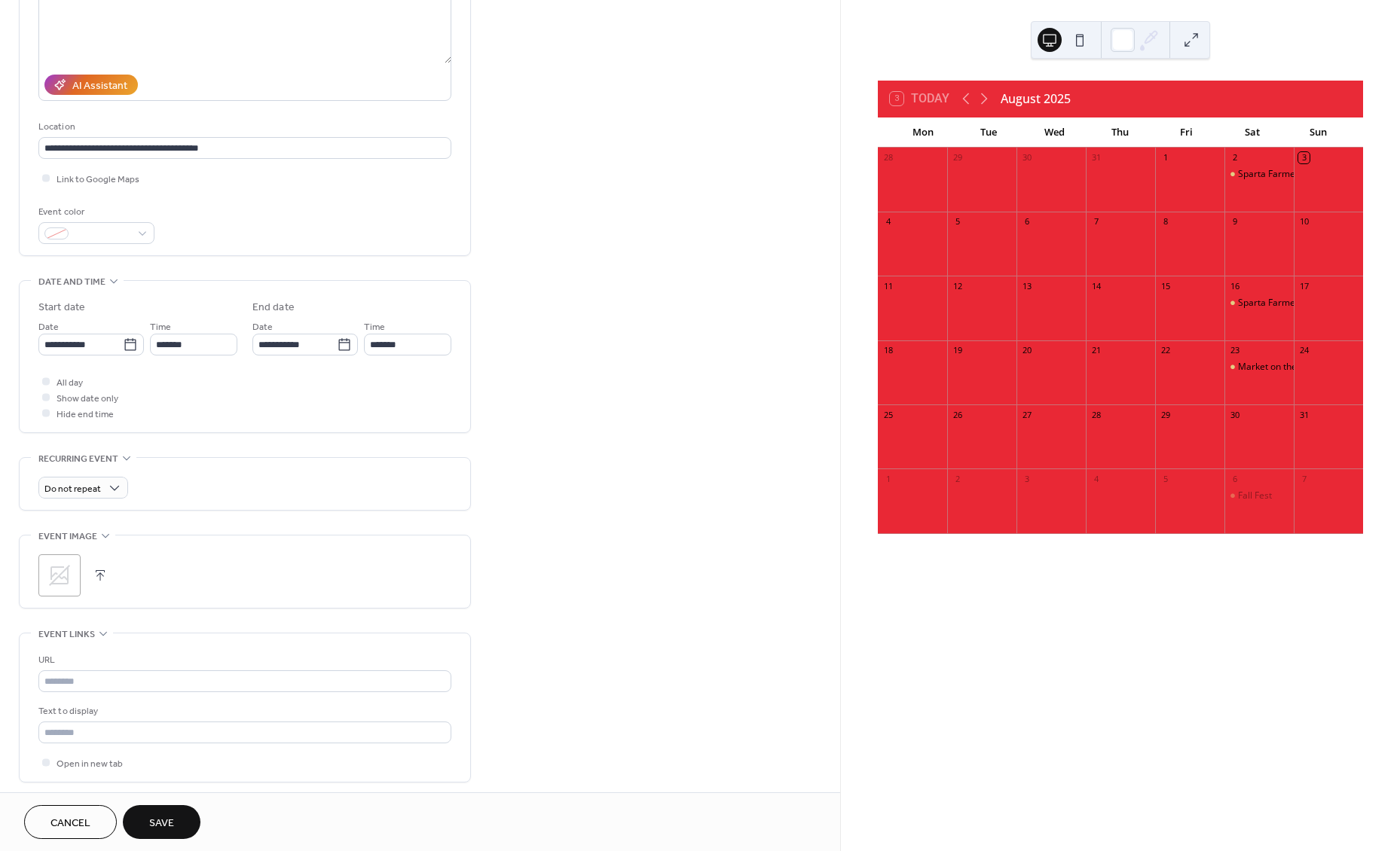 type on "*******" 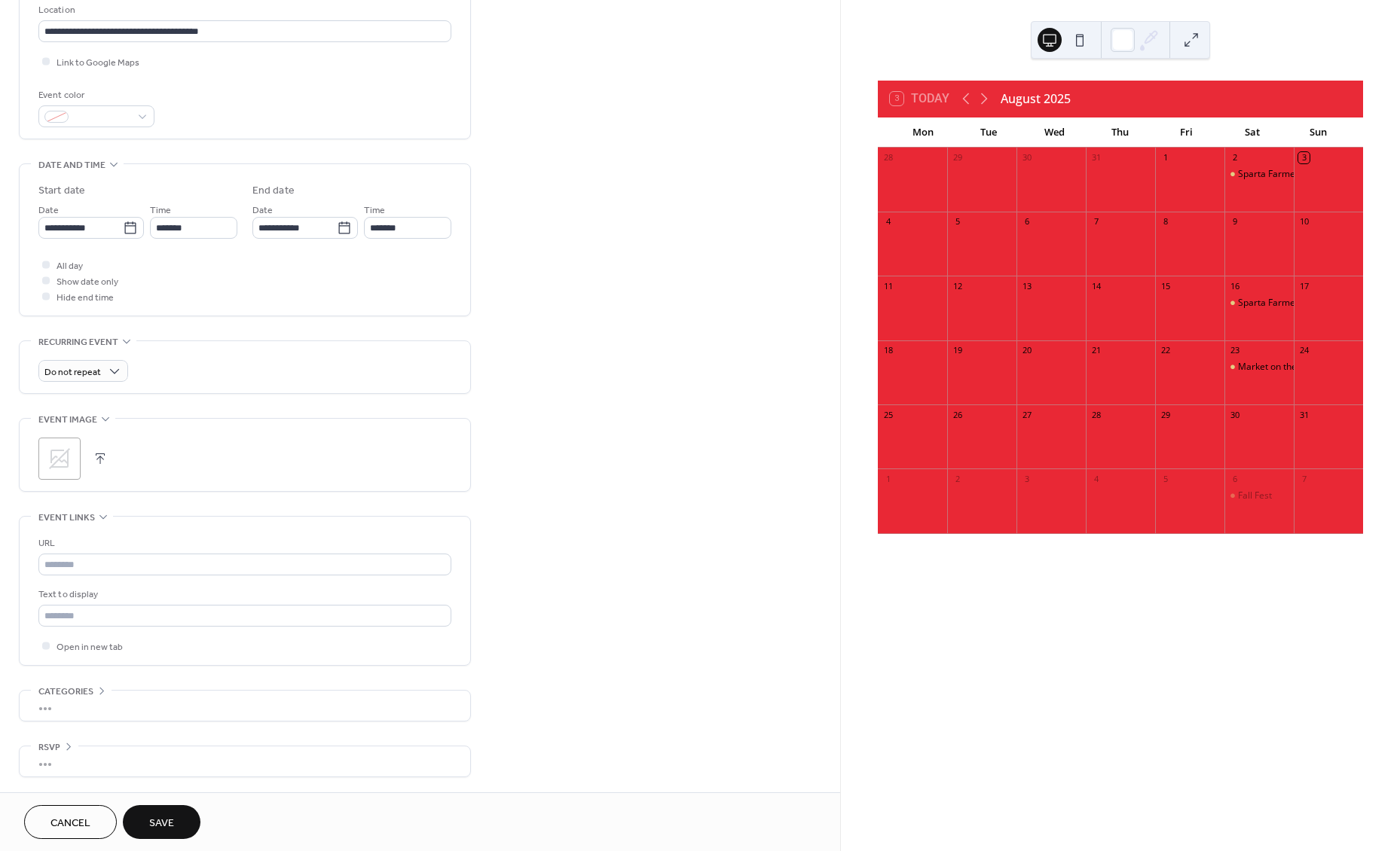 scroll, scrollTop: 334, scrollLeft: 0, axis: vertical 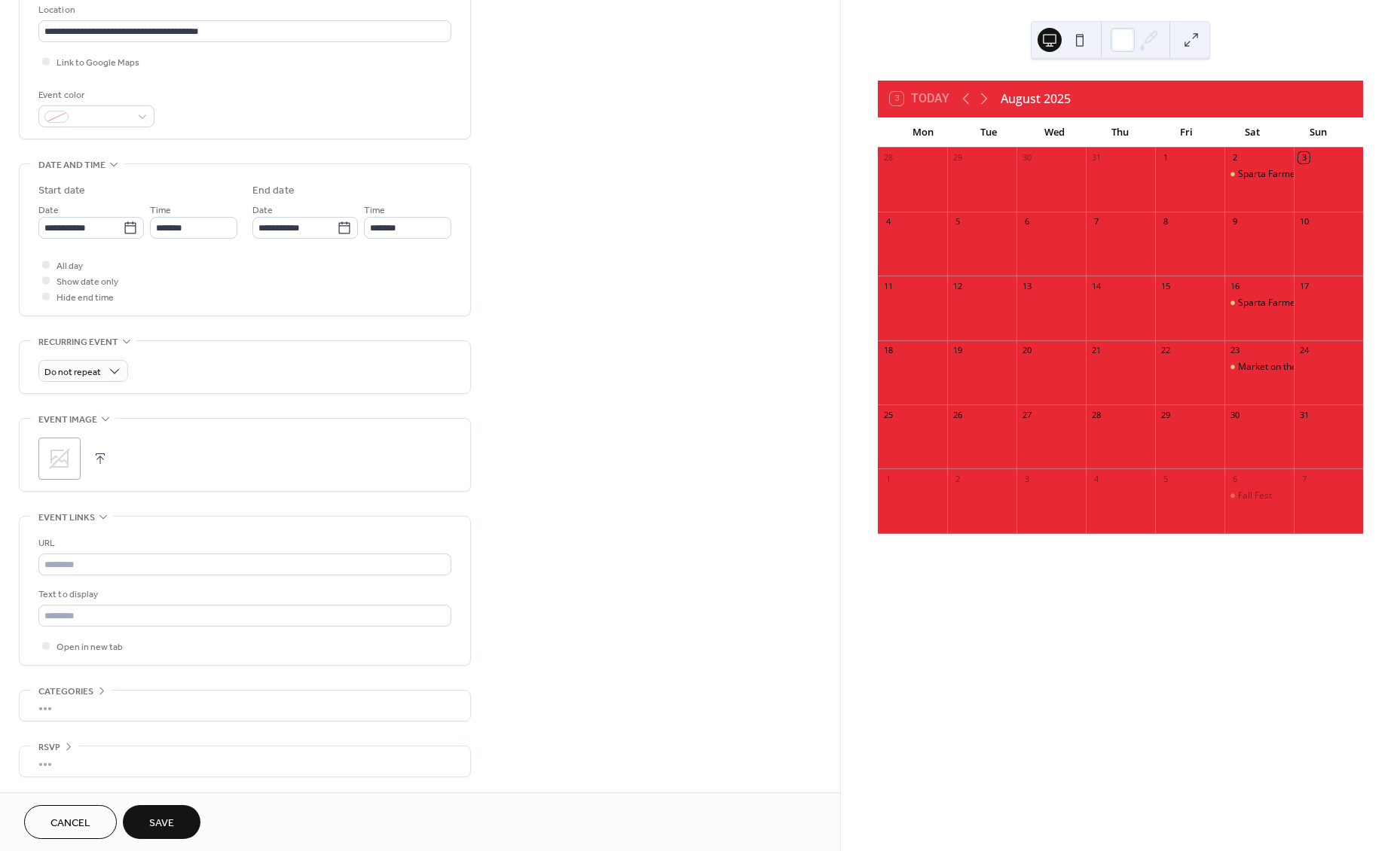 click on ";" at bounding box center (60, 459) 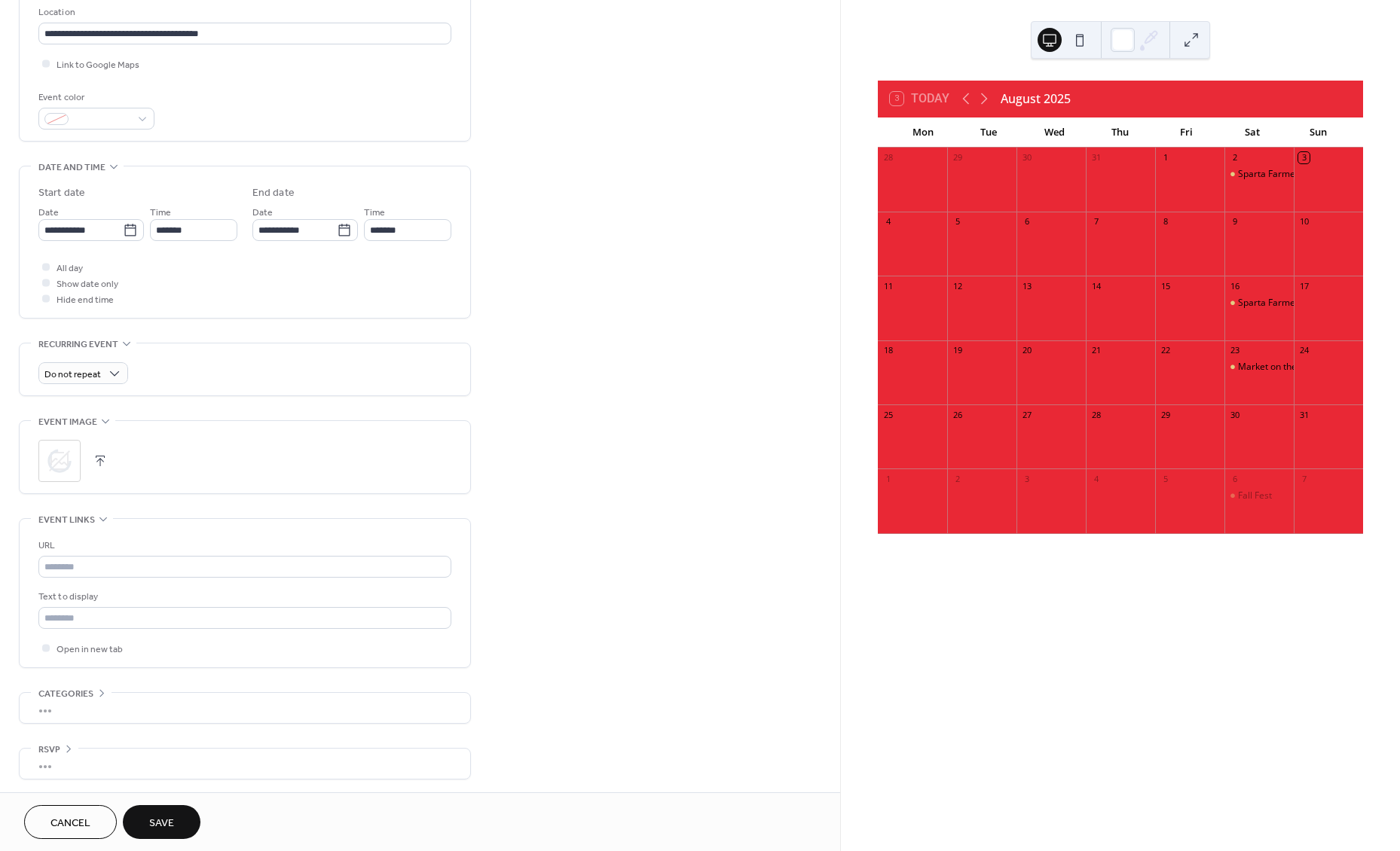 scroll, scrollTop: 325, scrollLeft: 0, axis: vertical 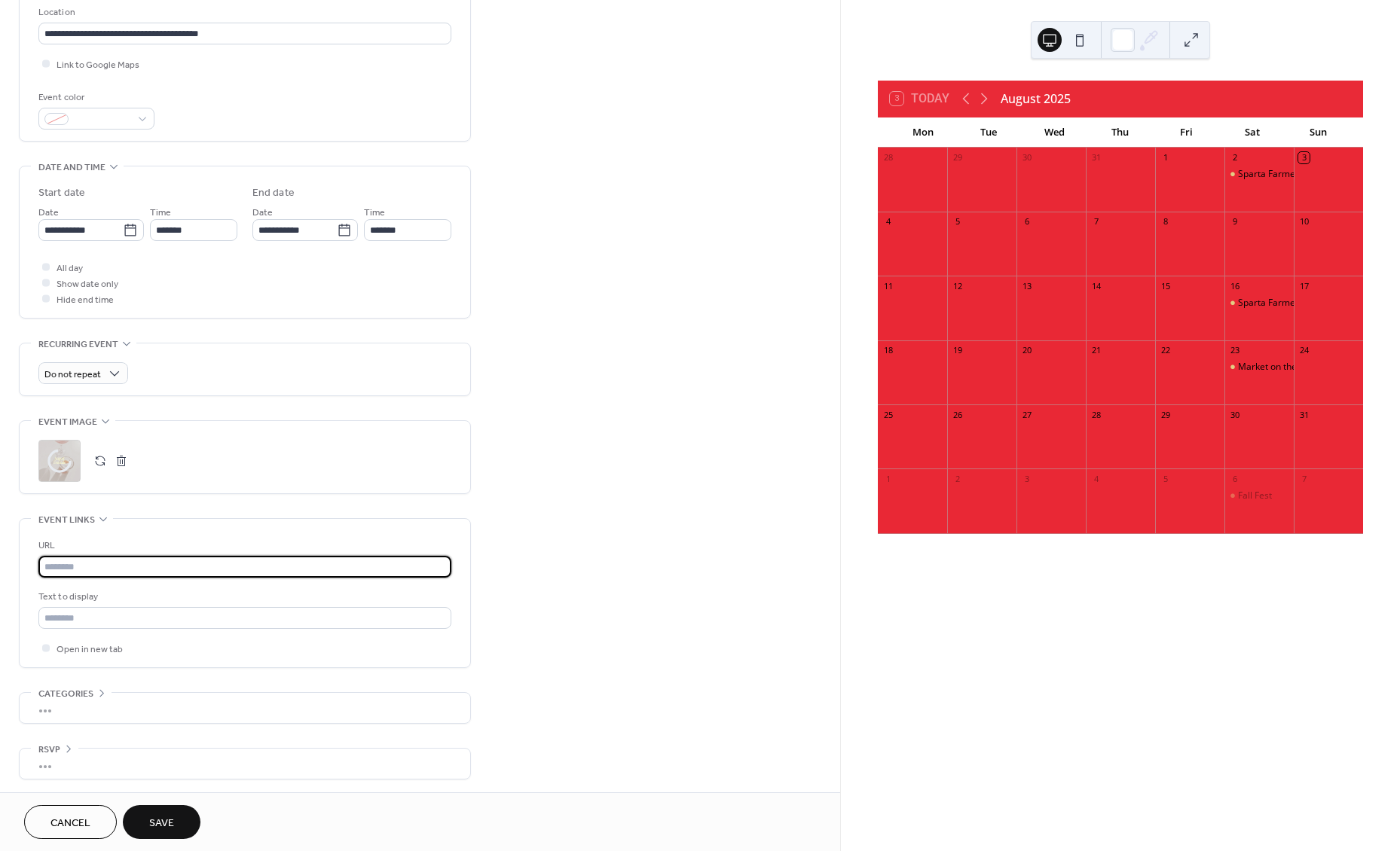 click at bounding box center [245, 566] 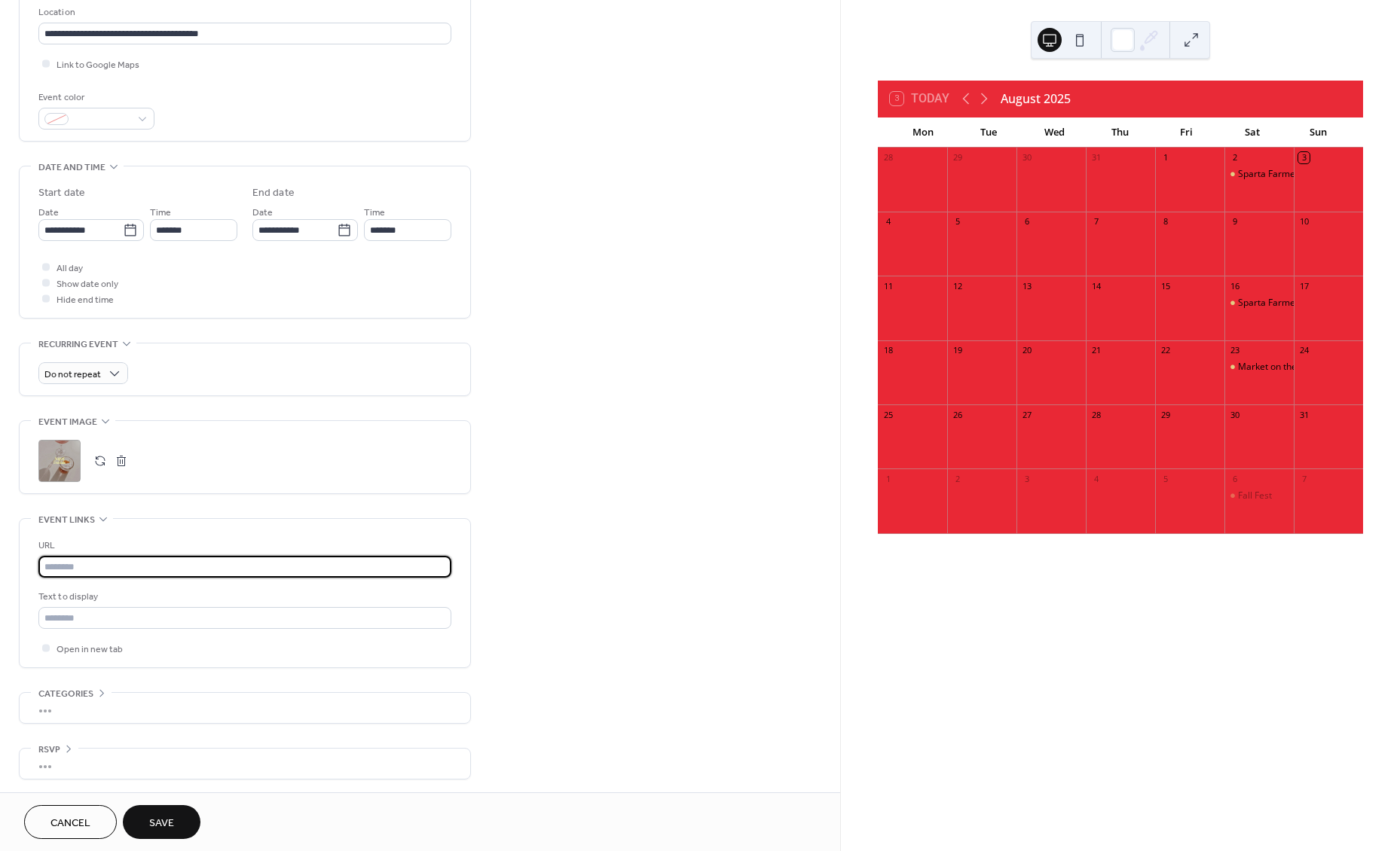 click at bounding box center [245, 566] 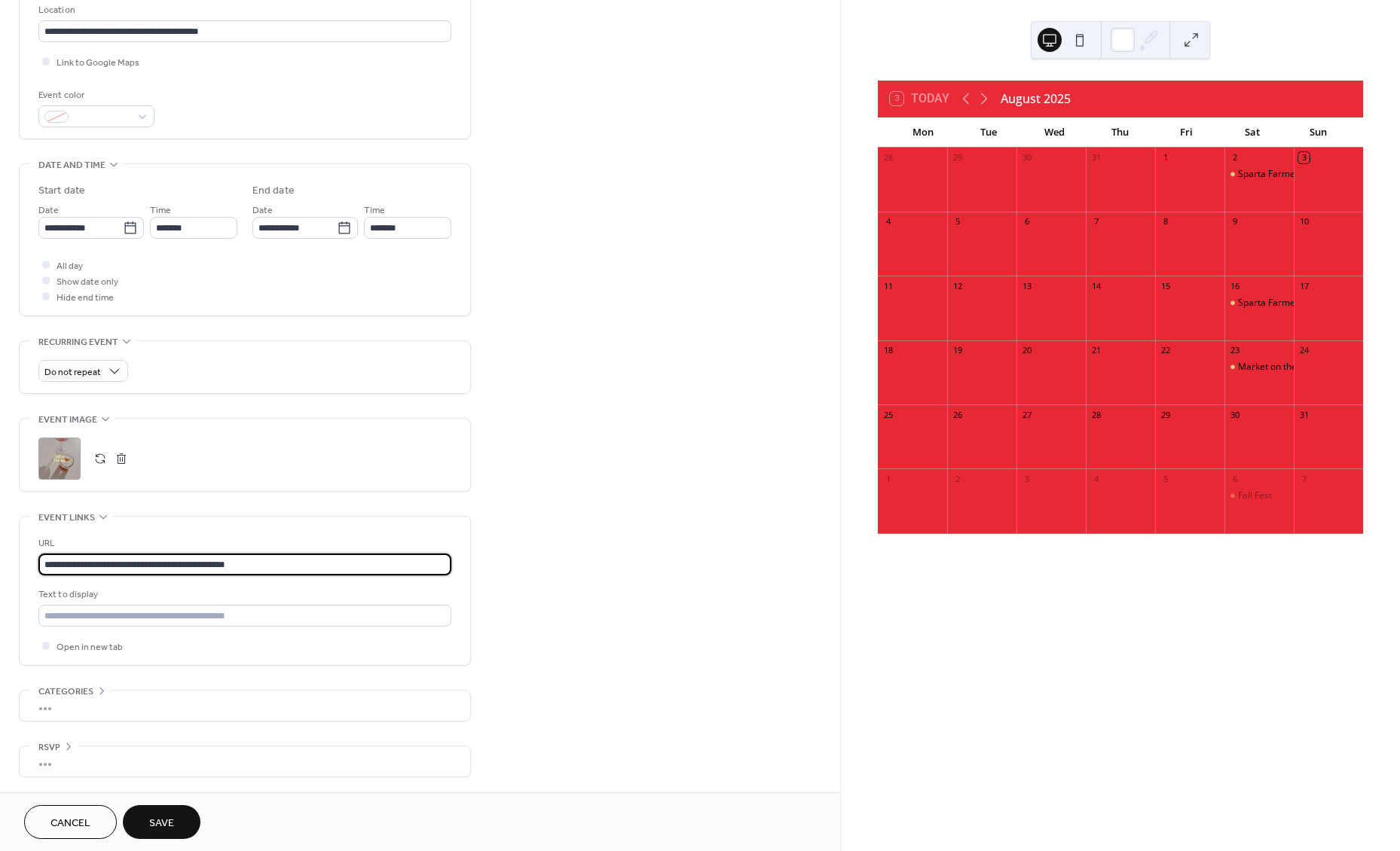 scroll, scrollTop: 325, scrollLeft: 0, axis: vertical 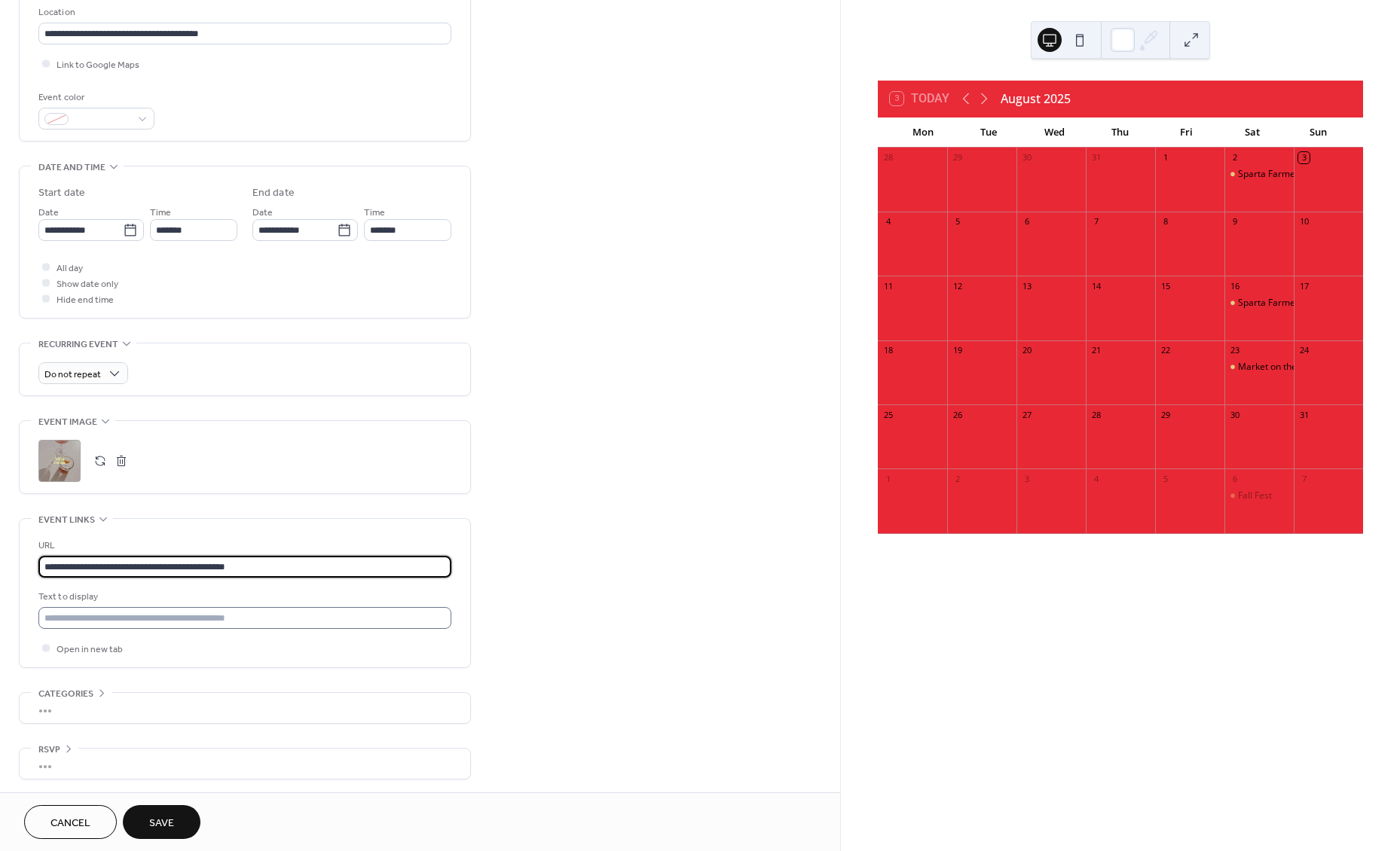 type on "**********" 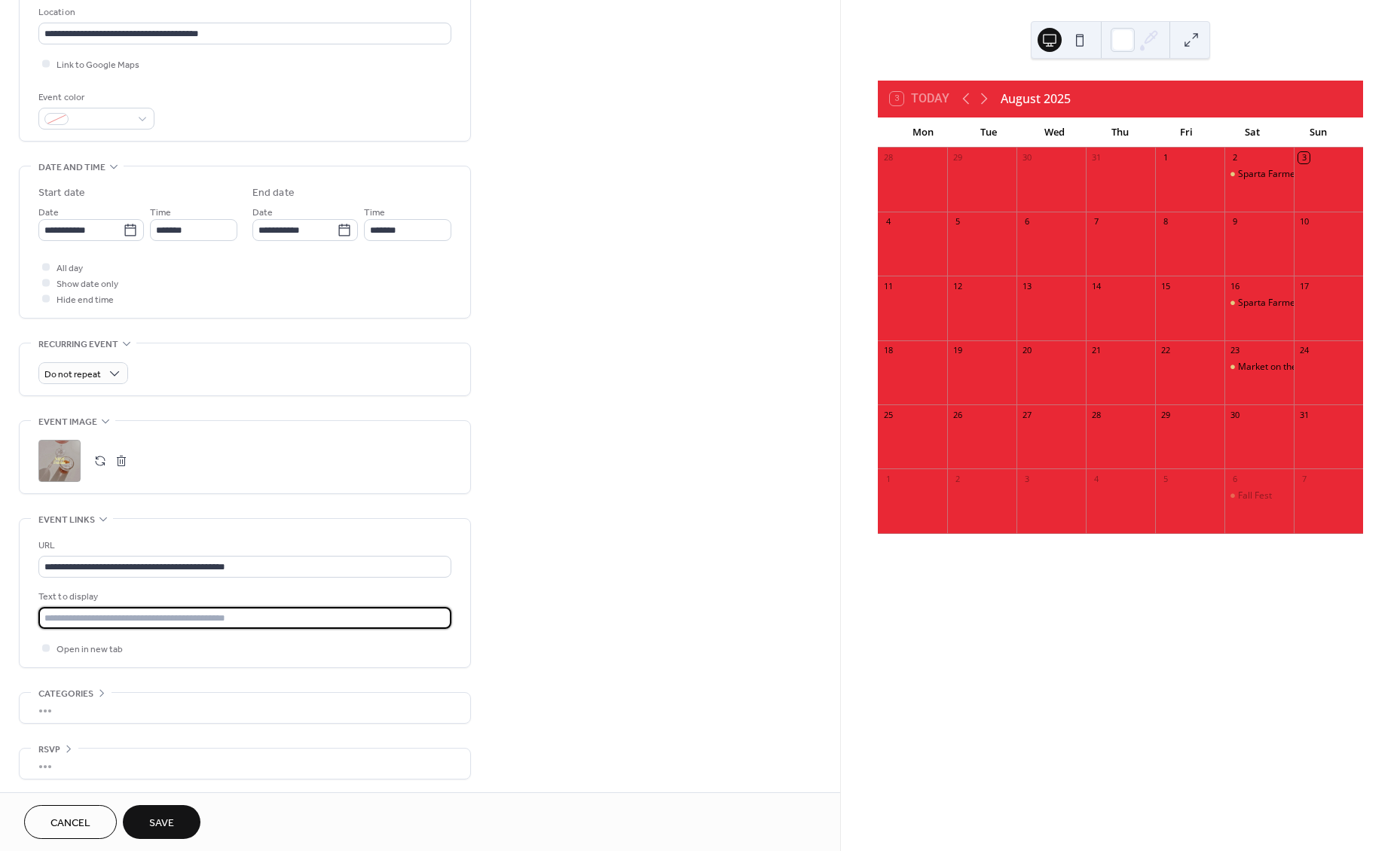 click at bounding box center [245, 618] 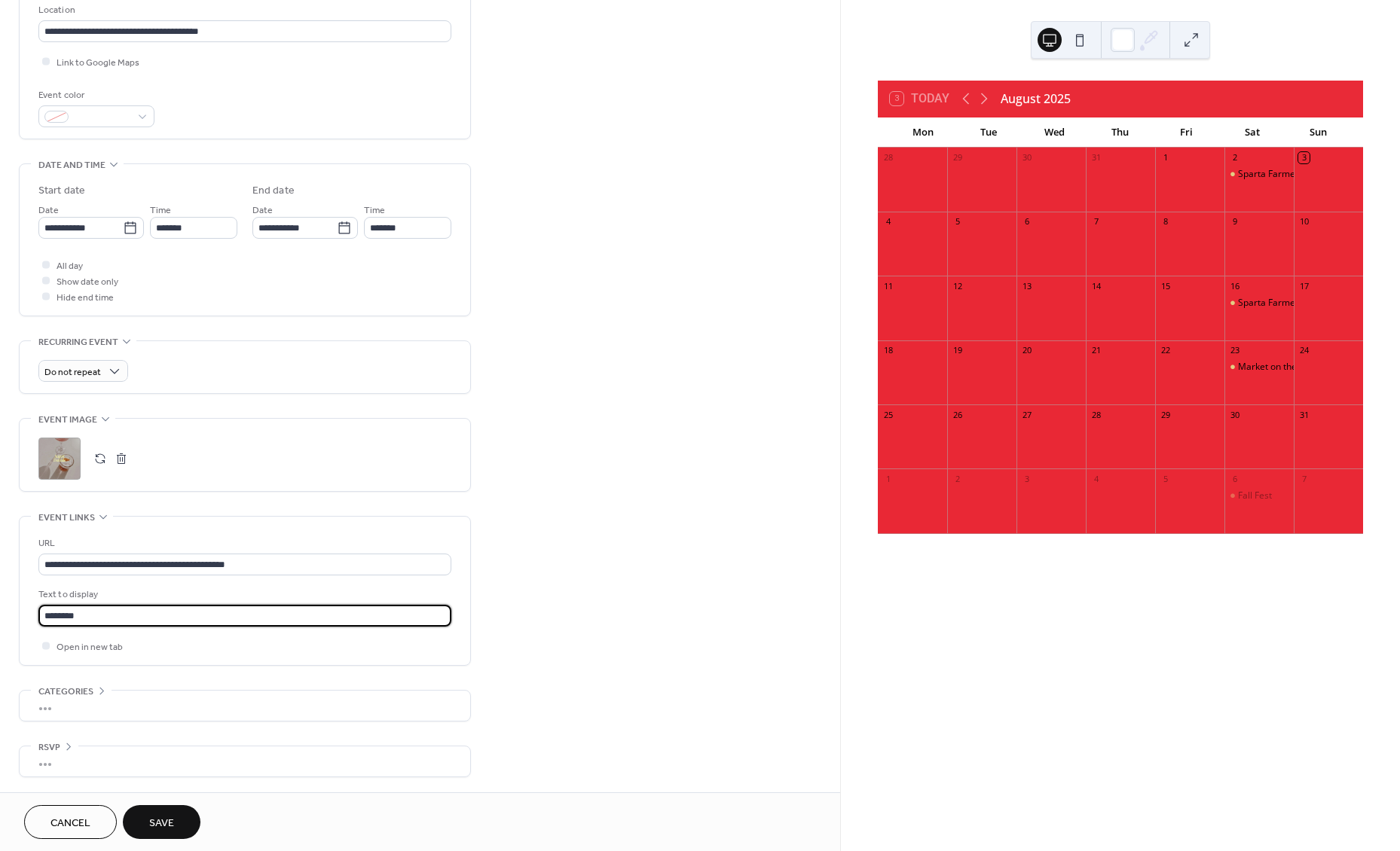 scroll, scrollTop: 334, scrollLeft: 0, axis: vertical 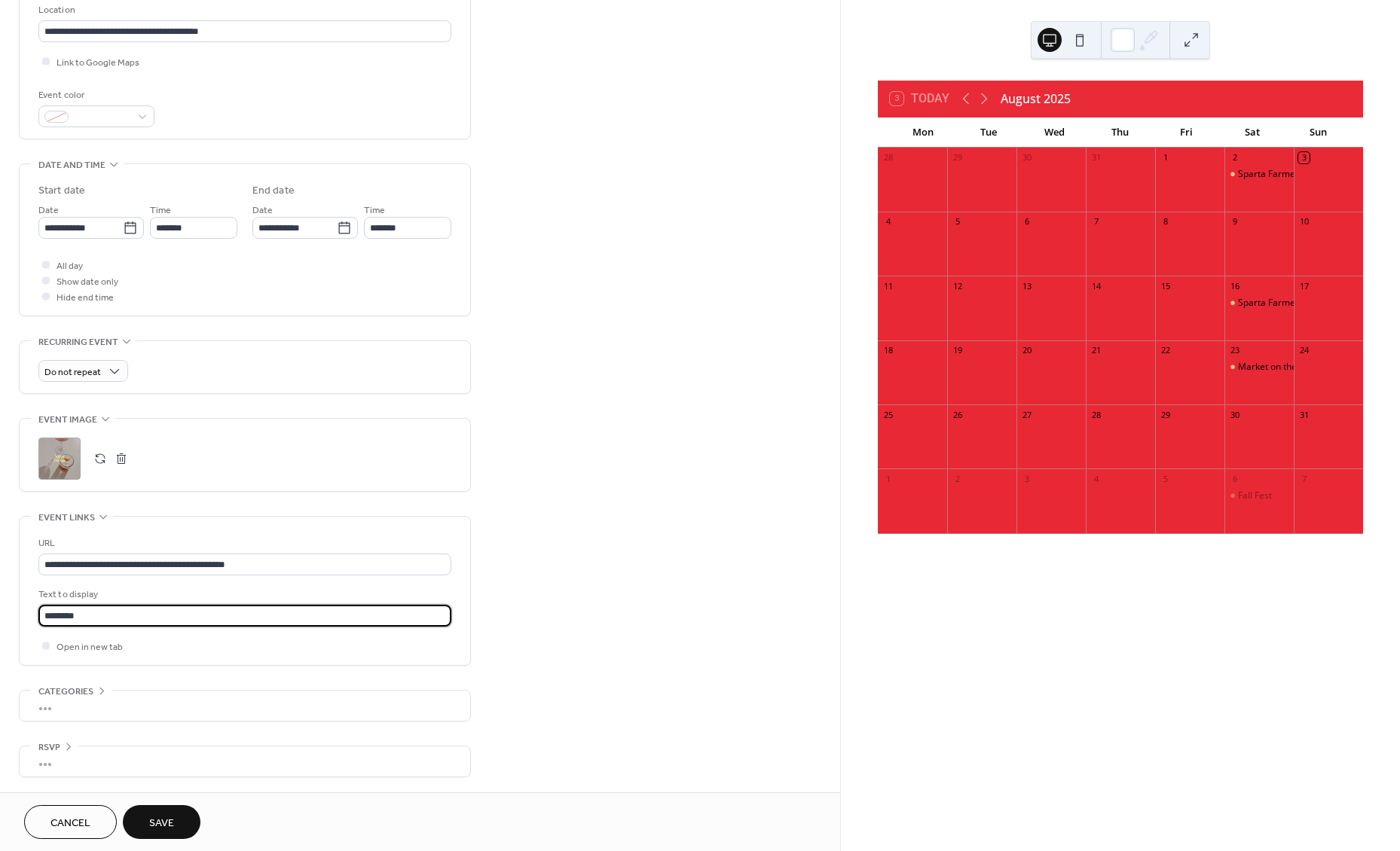 type on "********" 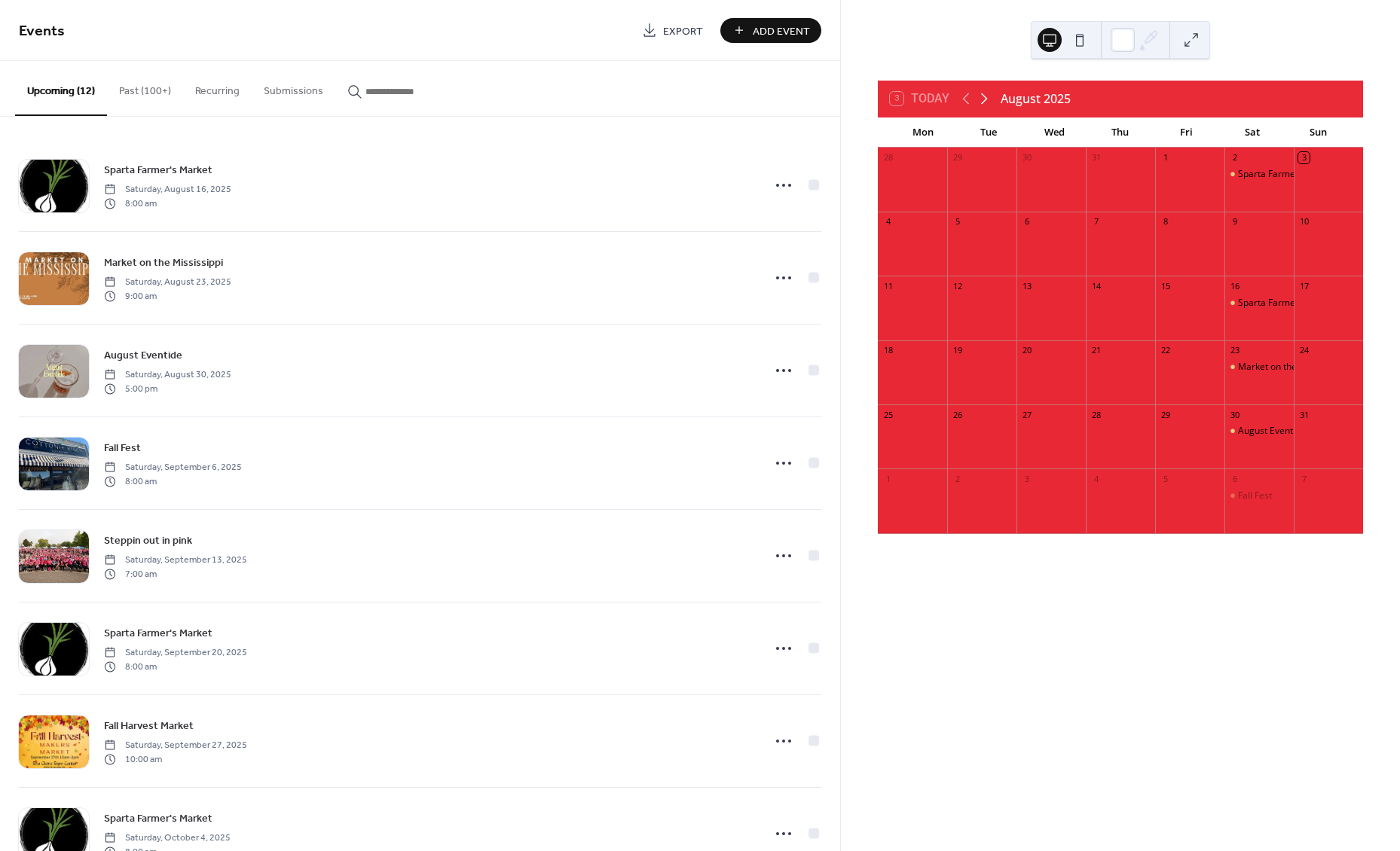 click 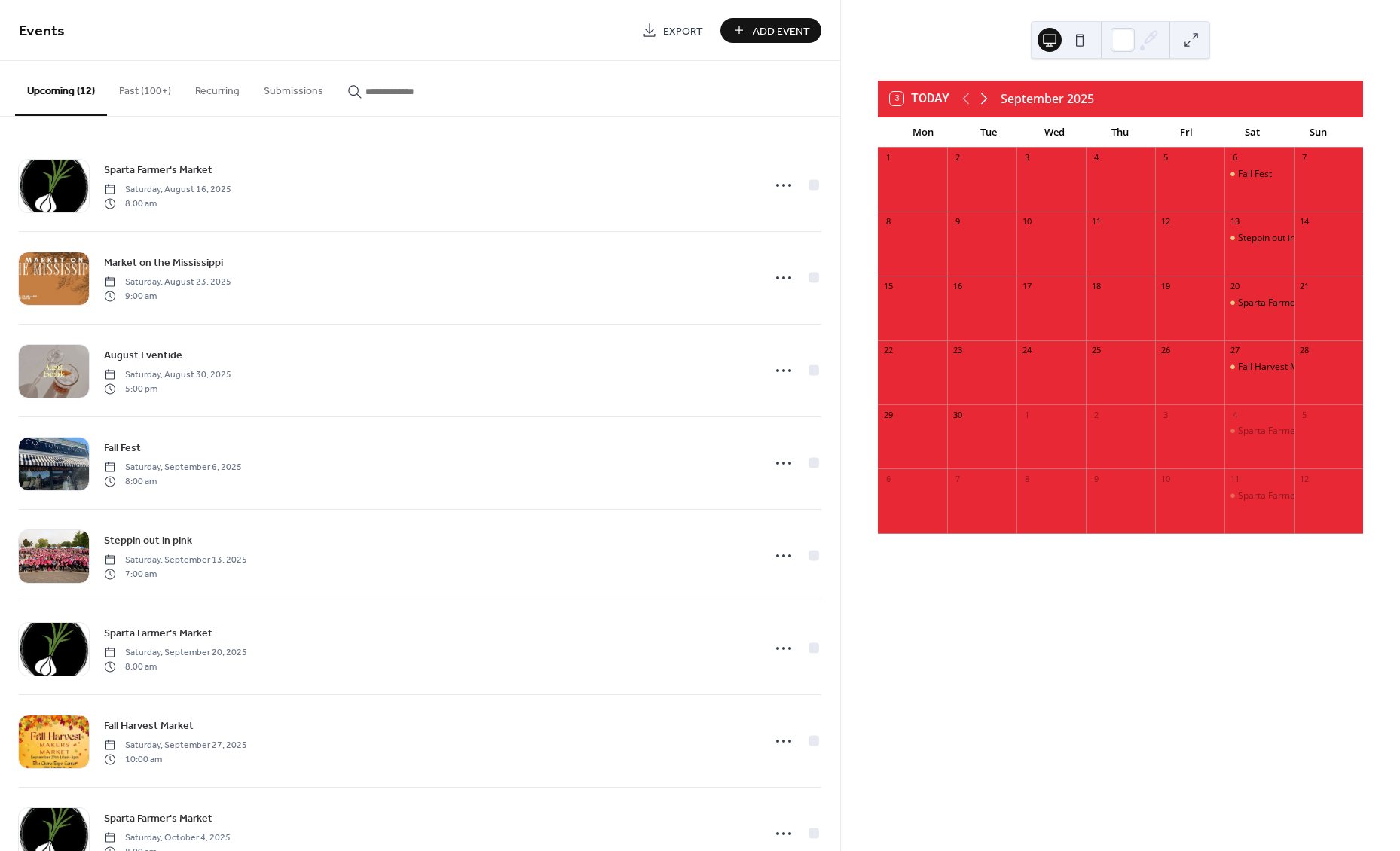 click 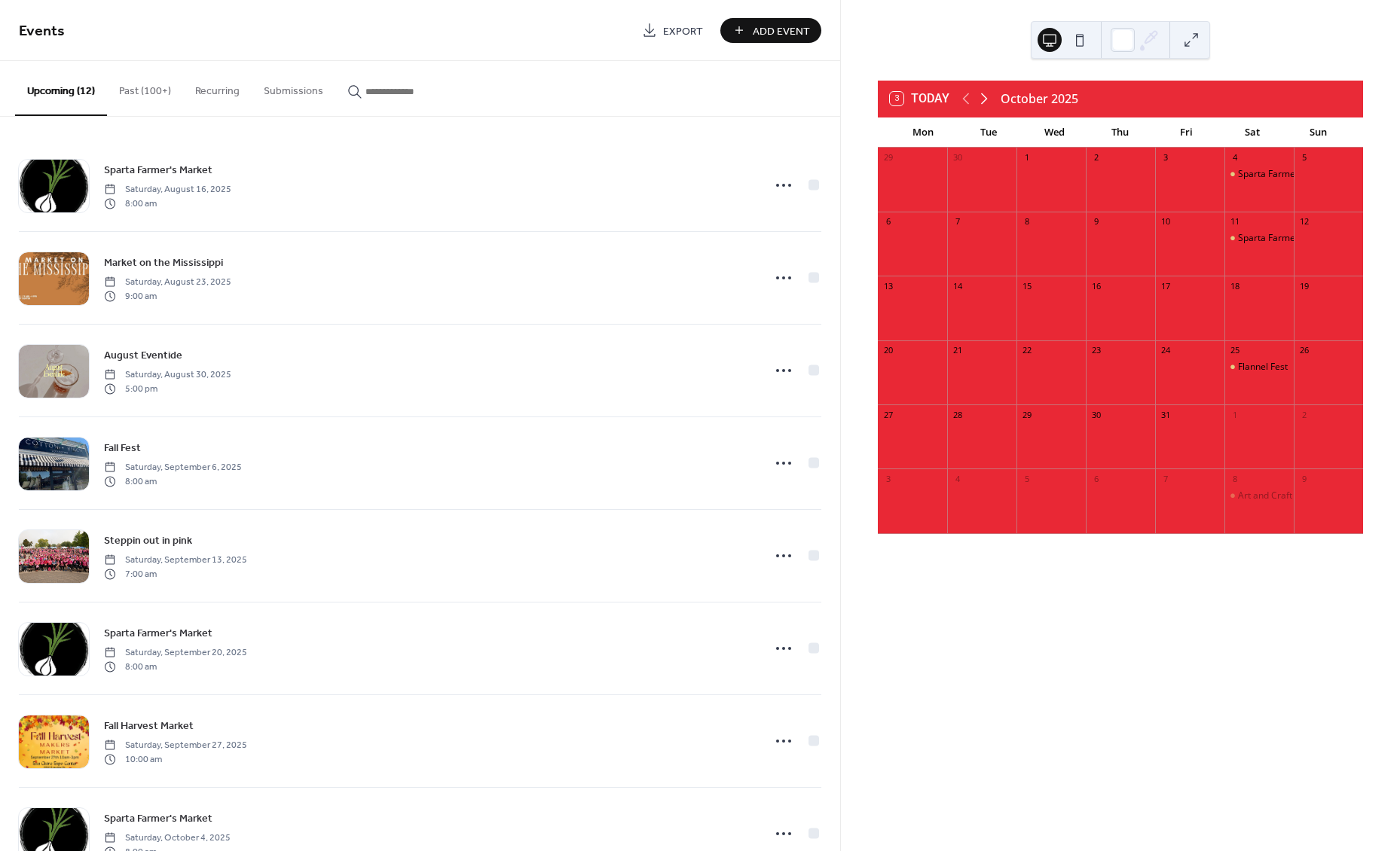 click 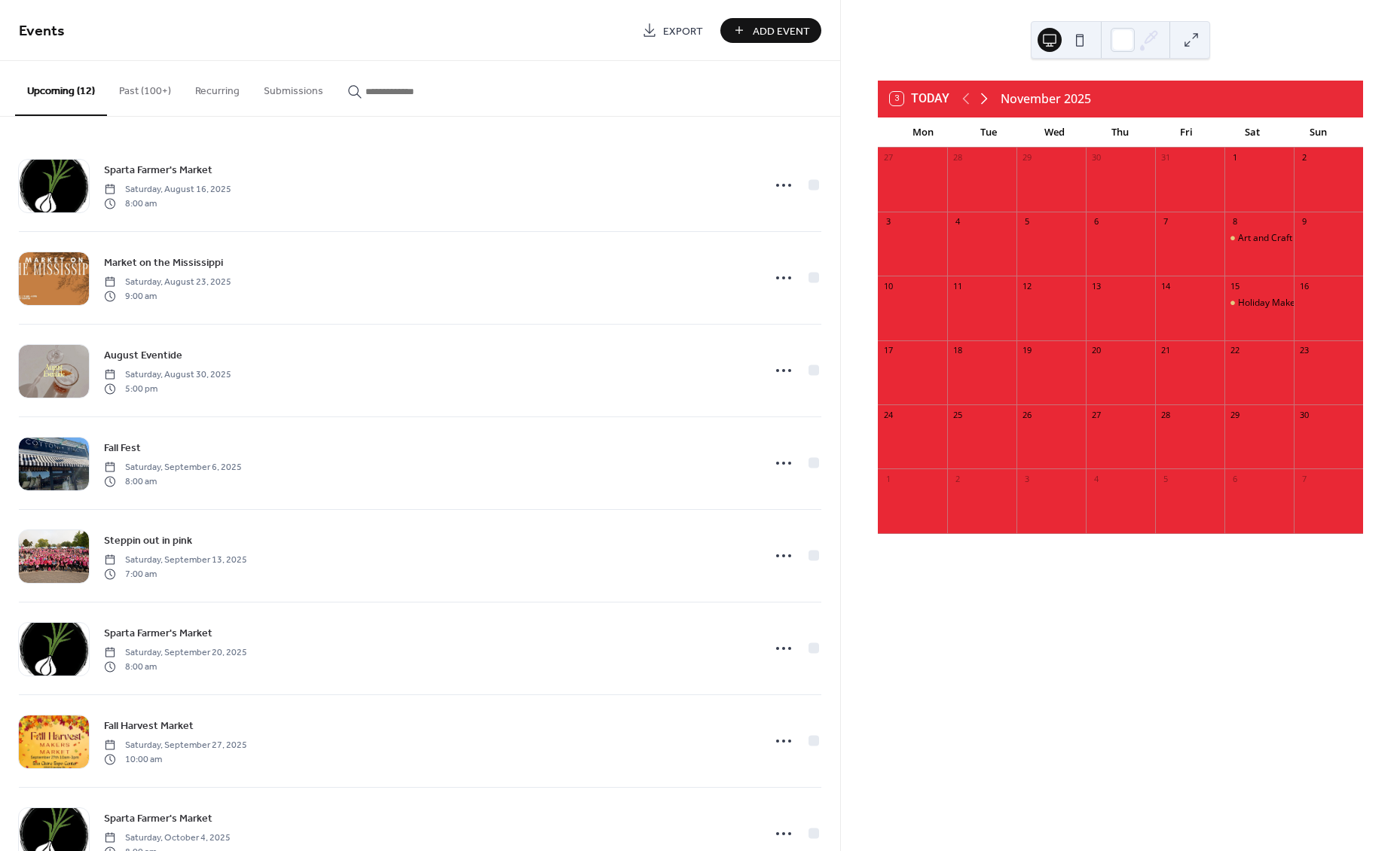 click 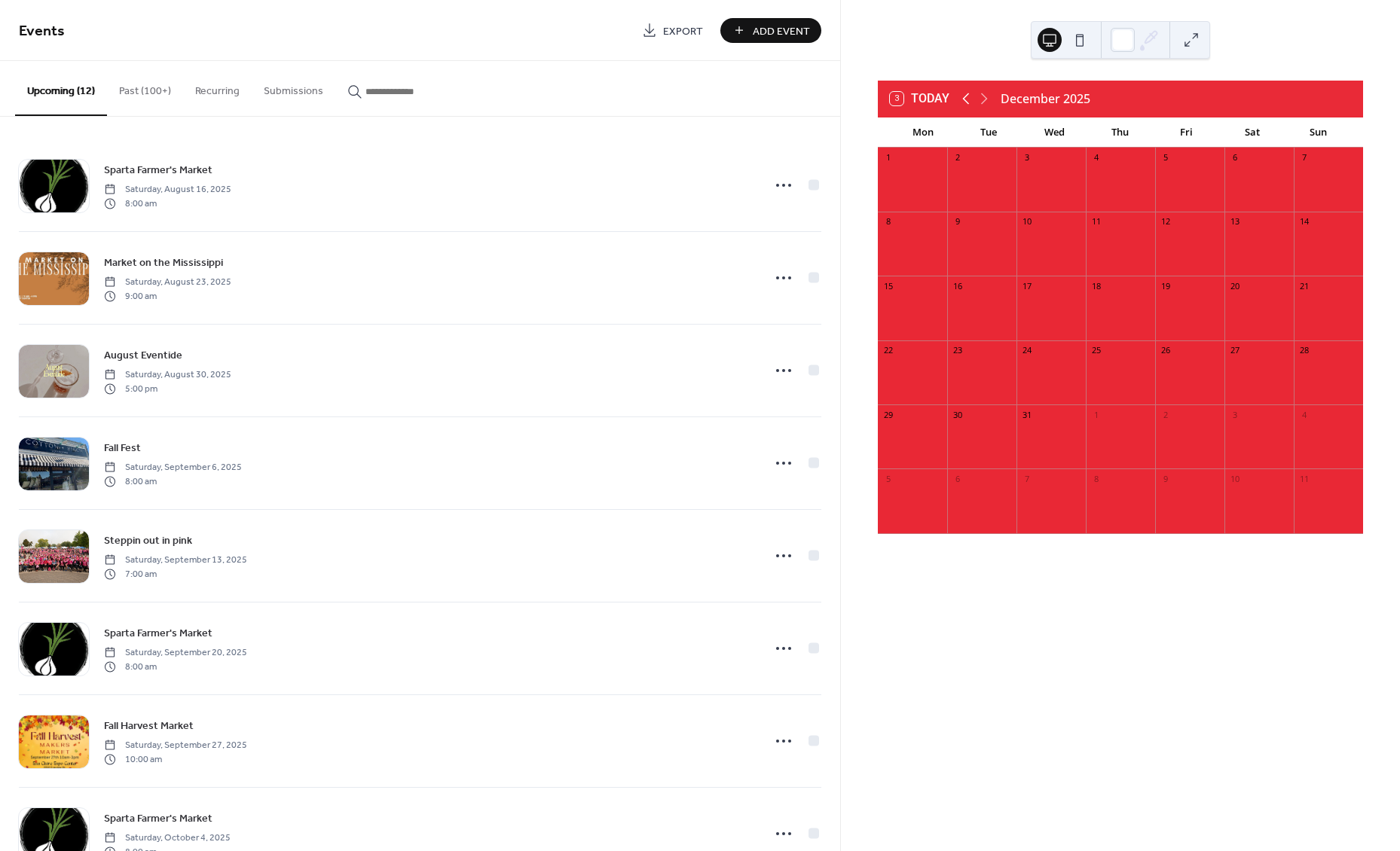 click 